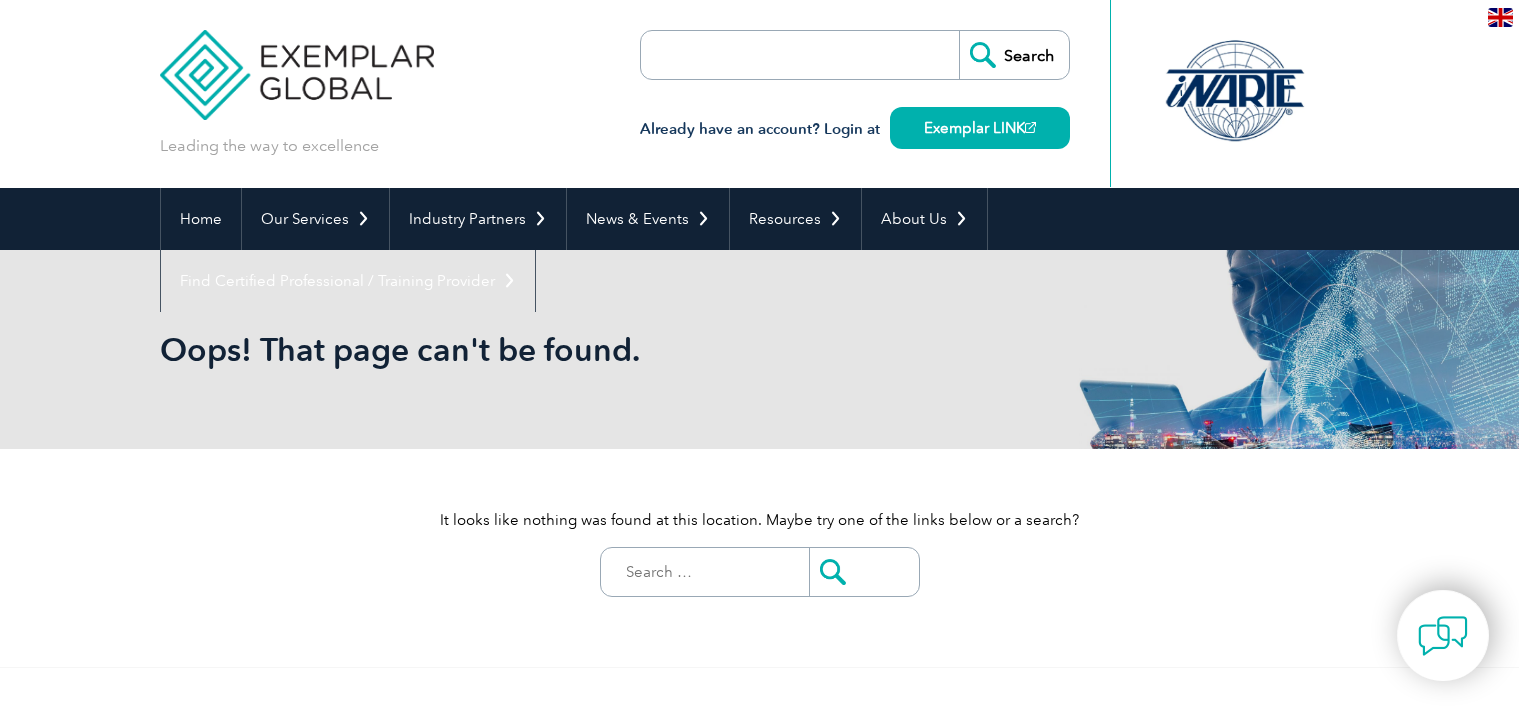 scroll, scrollTop: 0, scrollLeft: 0, axis: both 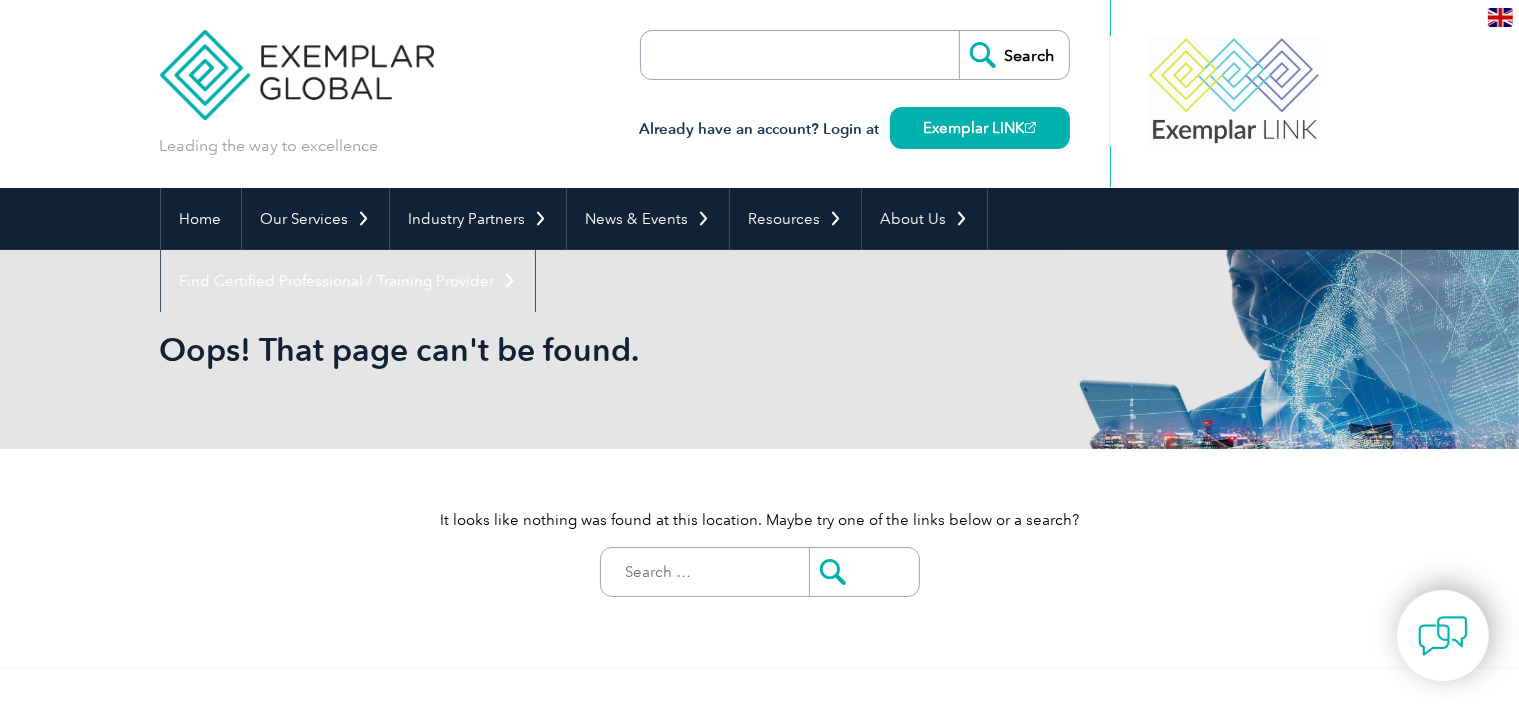 click on "Leading the way to excellence
Search" at bounding box center [760, 94] 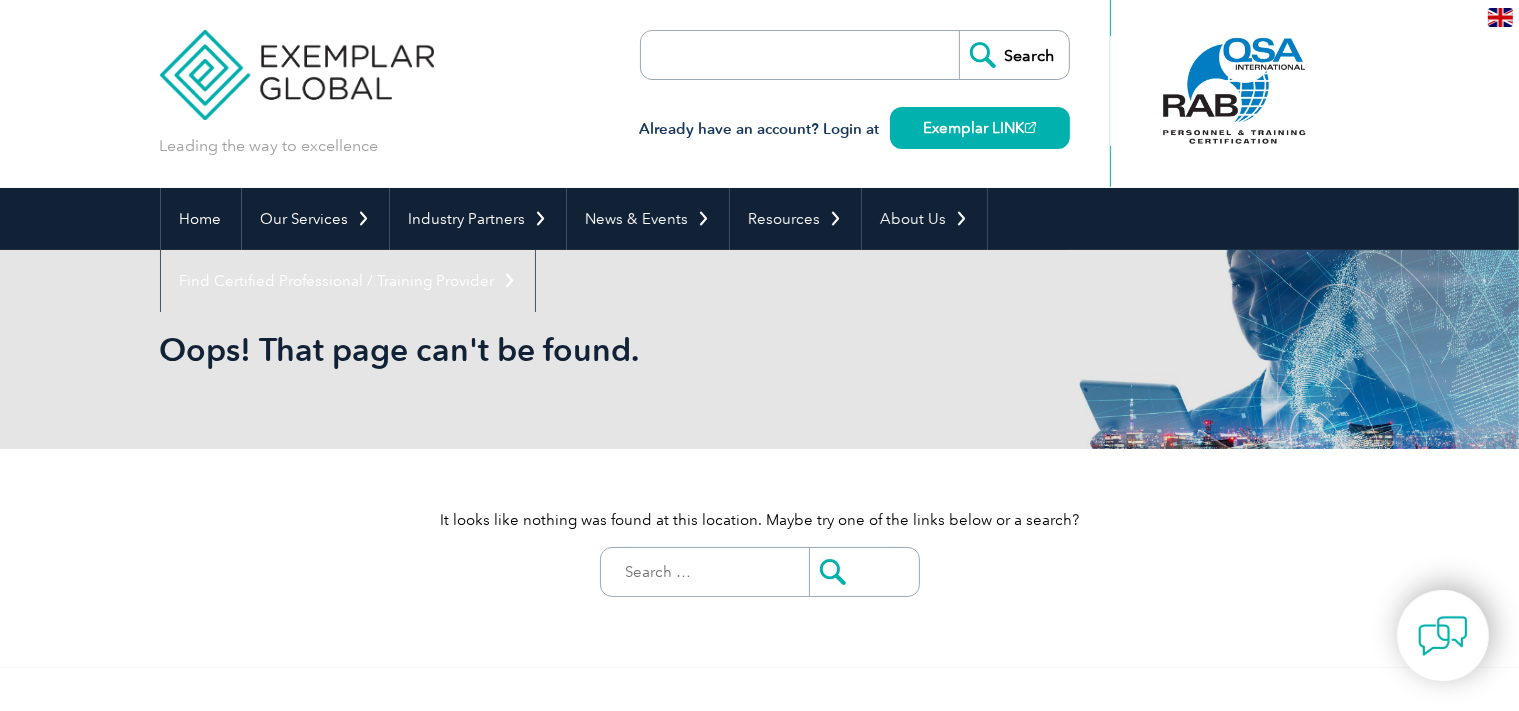 click at bounding box center (756, 55) 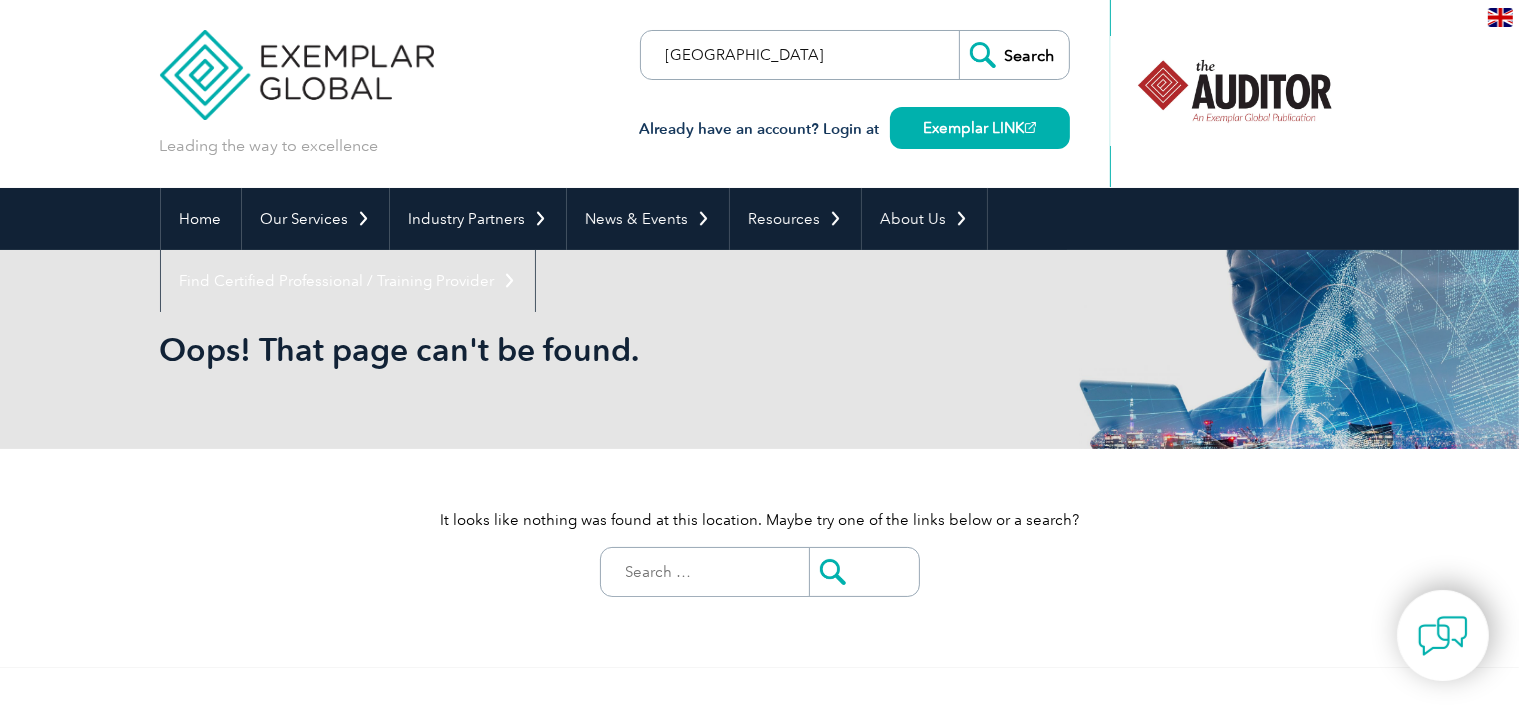 type on "malaysia" 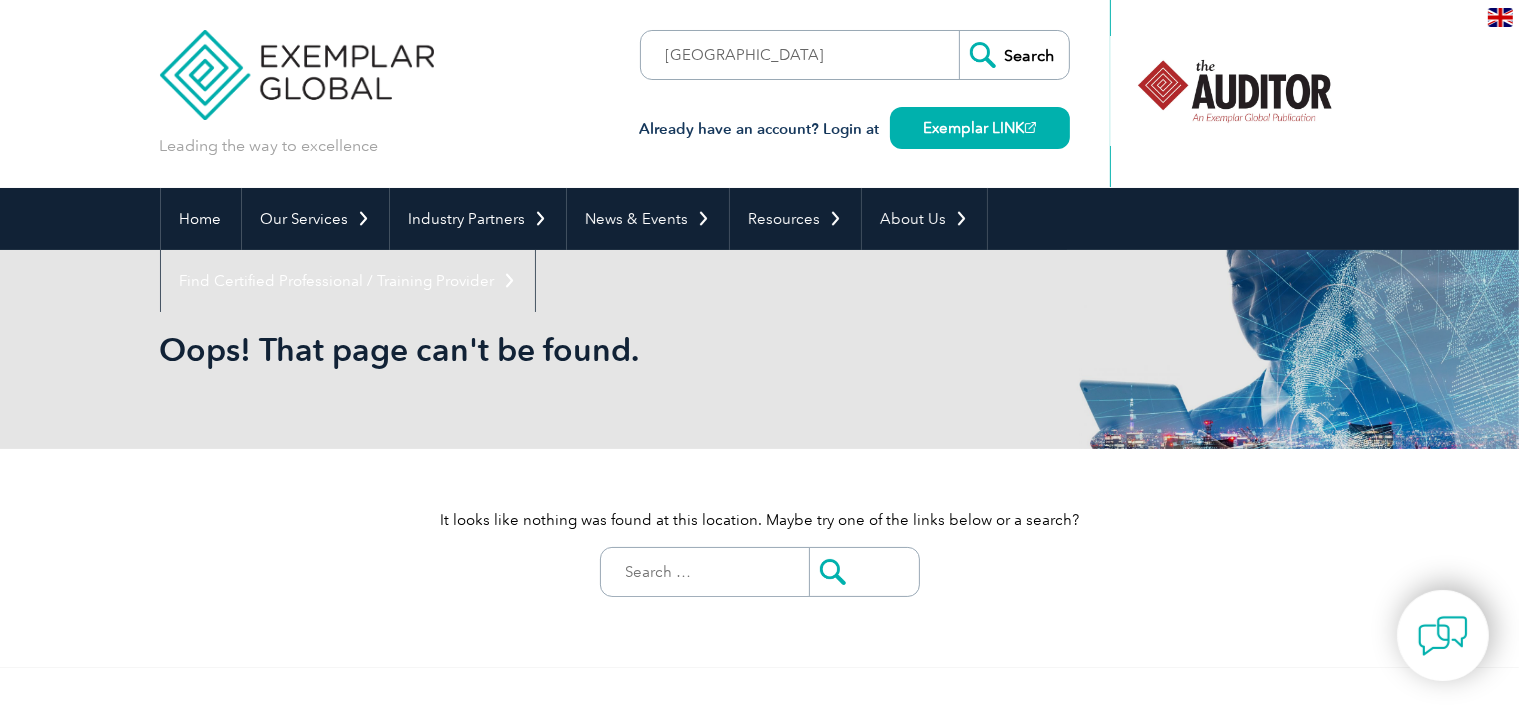 click on "Search" at bounding box center (1014, 55) 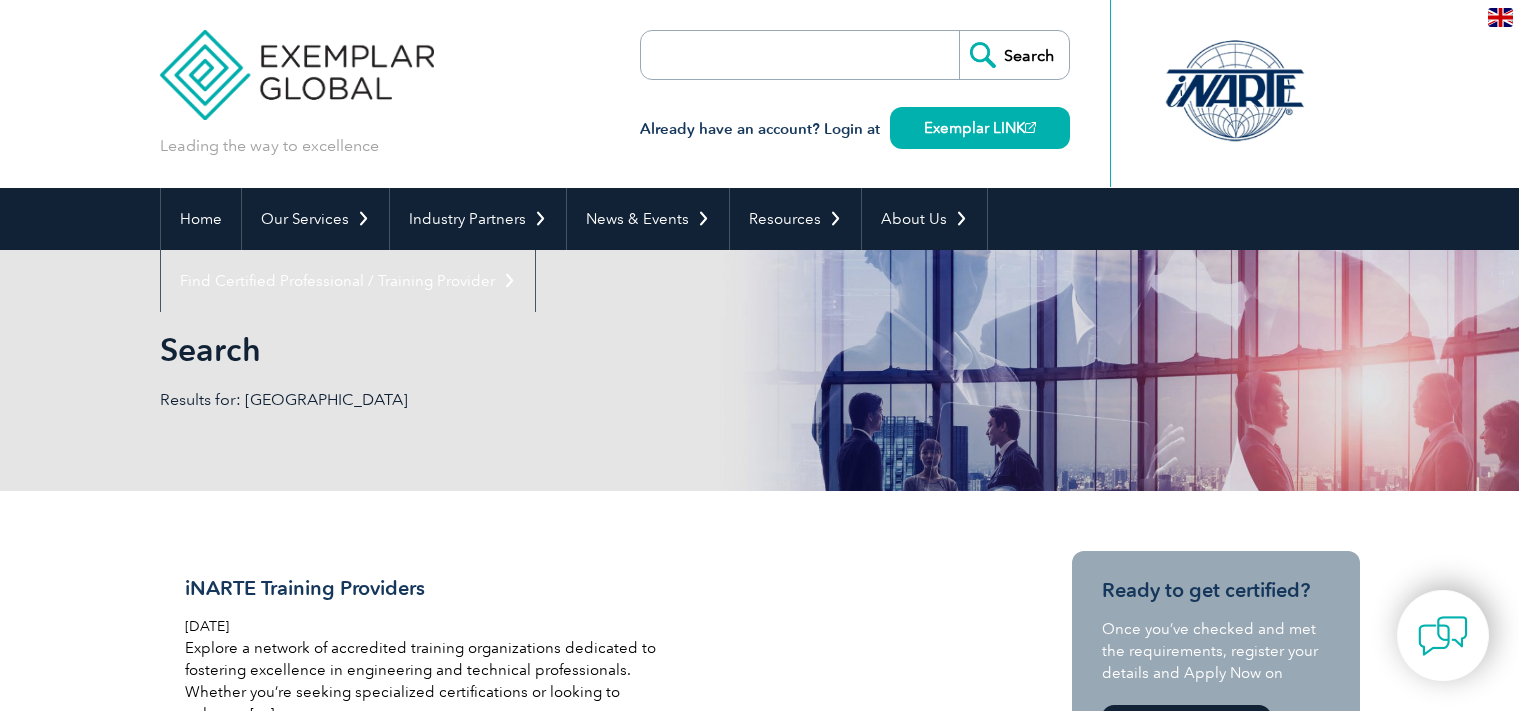 scroll, scrollTop: 0, scrollLeft: 0, axis: both 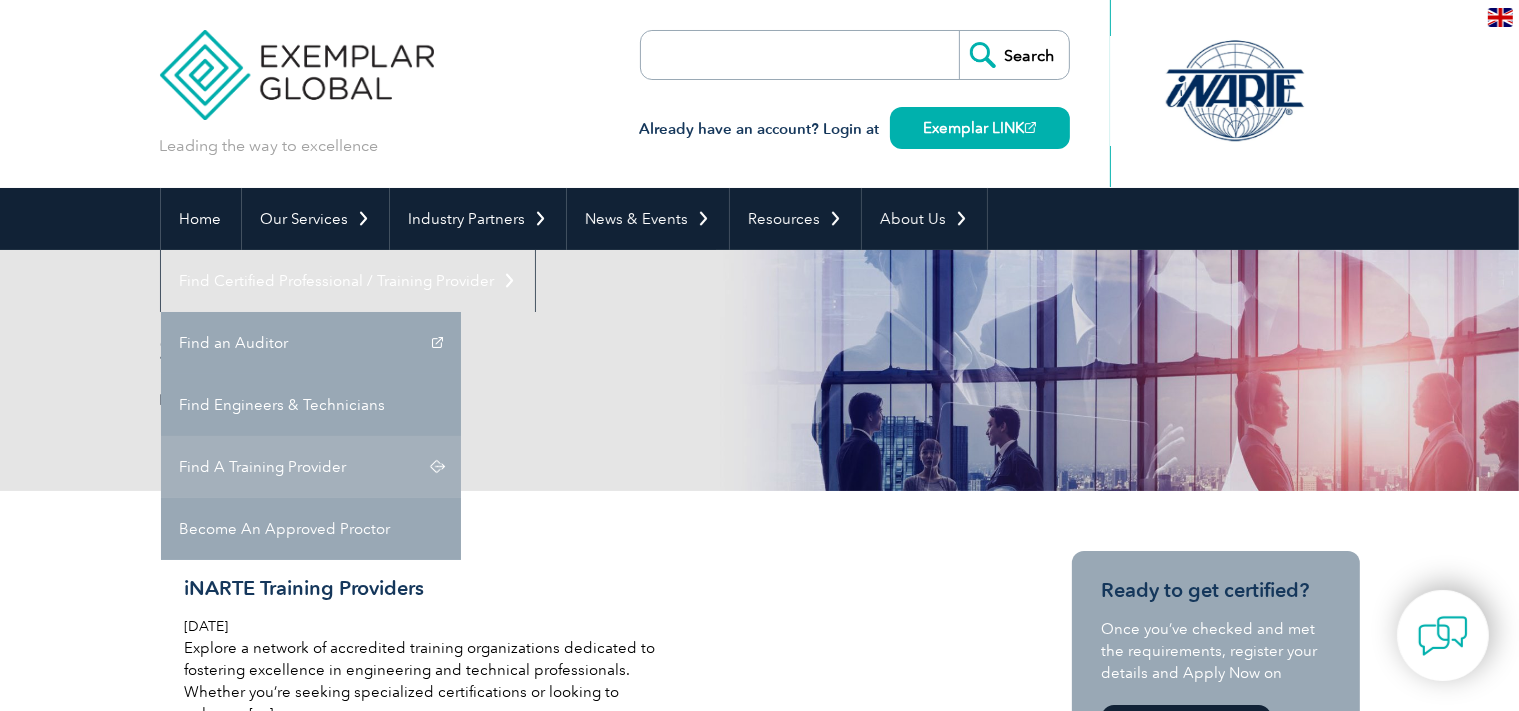 click on "Find A Training Provider" at bounding box center (311, 467) 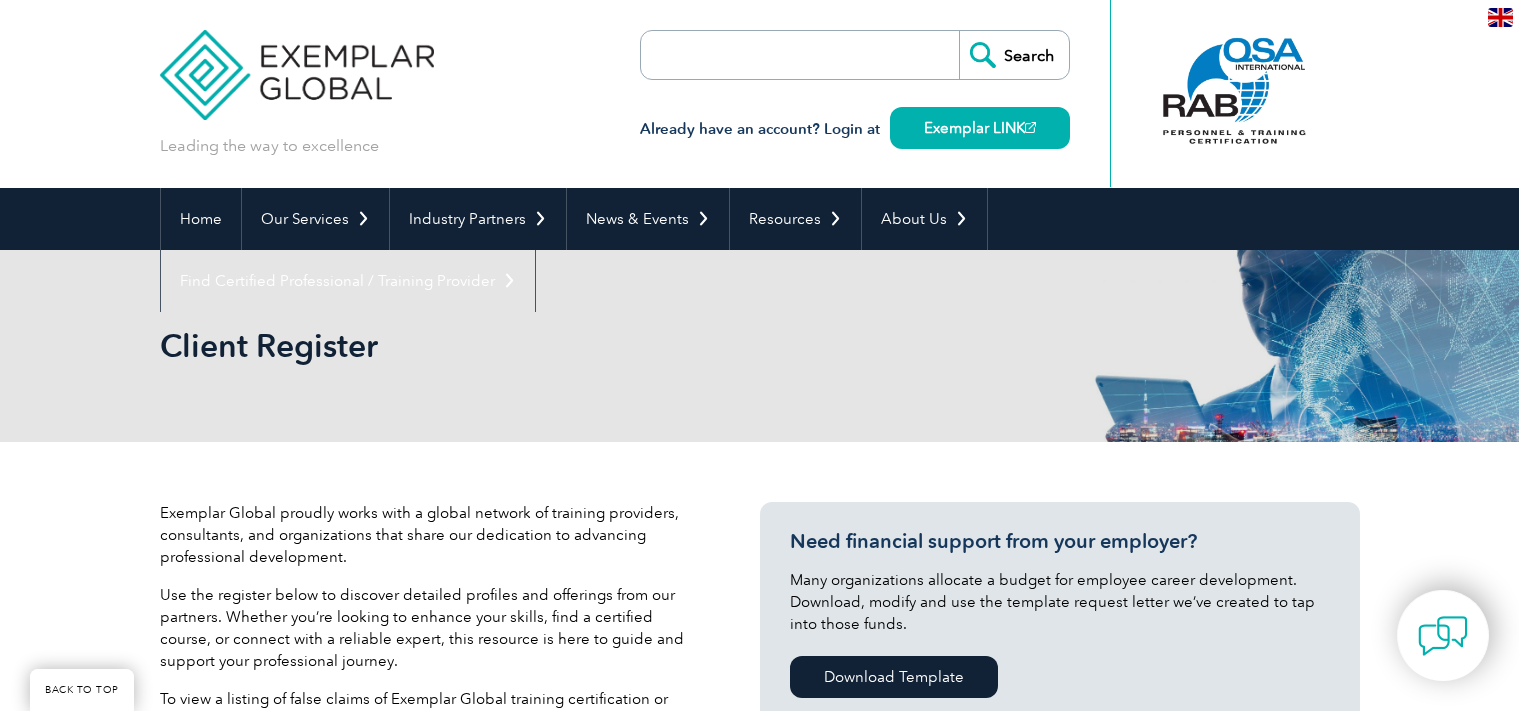 scroll, scrollTop: 676, scrollLeft: 0, axis: vertical 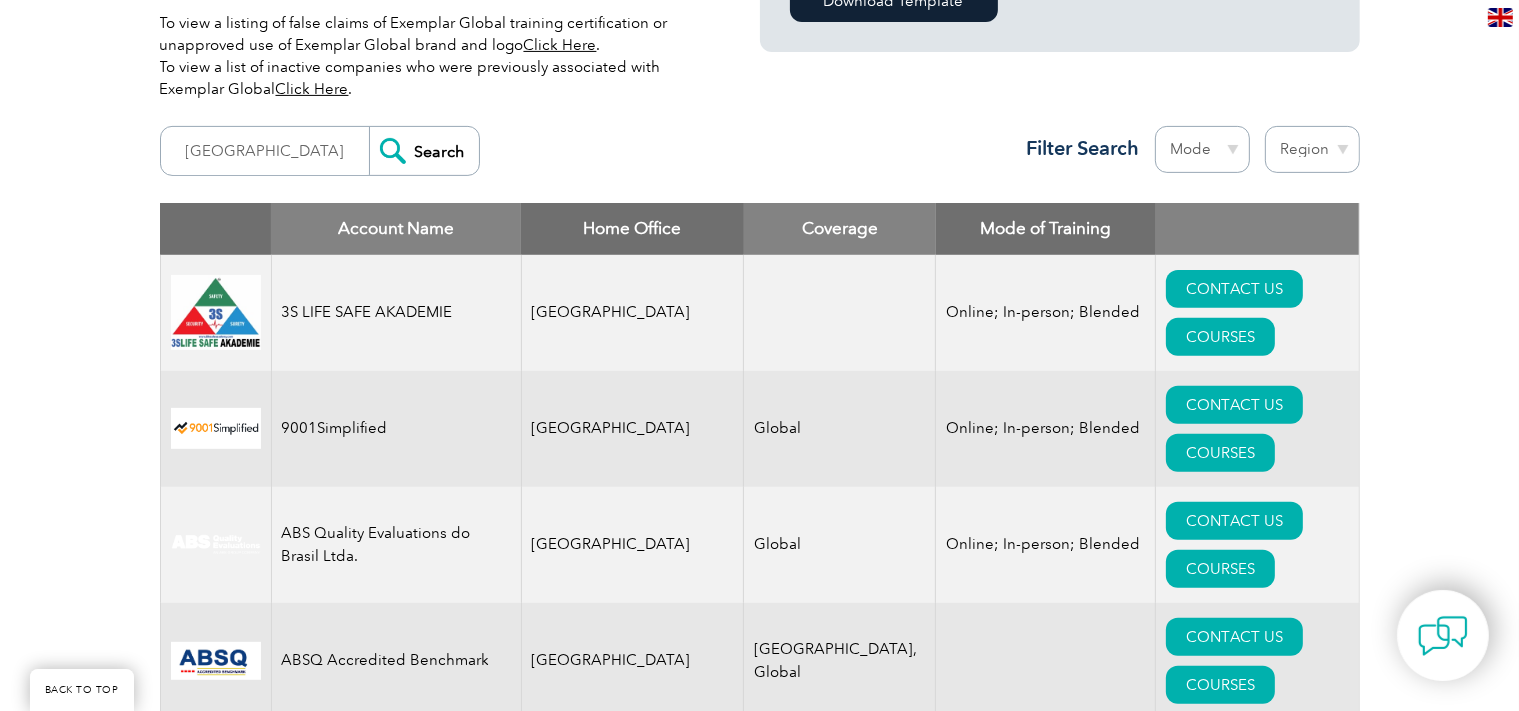 type on "[GEOGRAPHIC_DATA]" 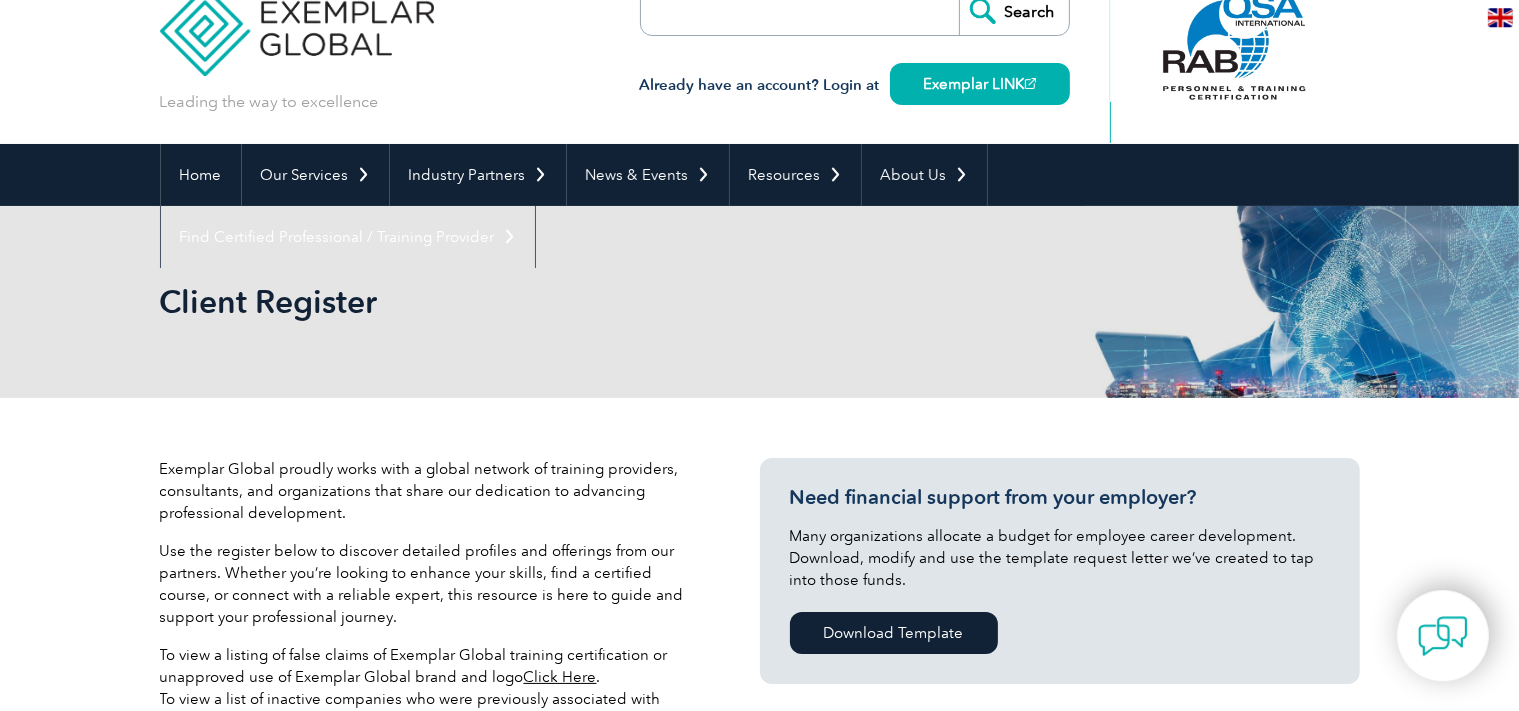 scroll, scrollTop: 0, scrollLeft: 0, axis: both 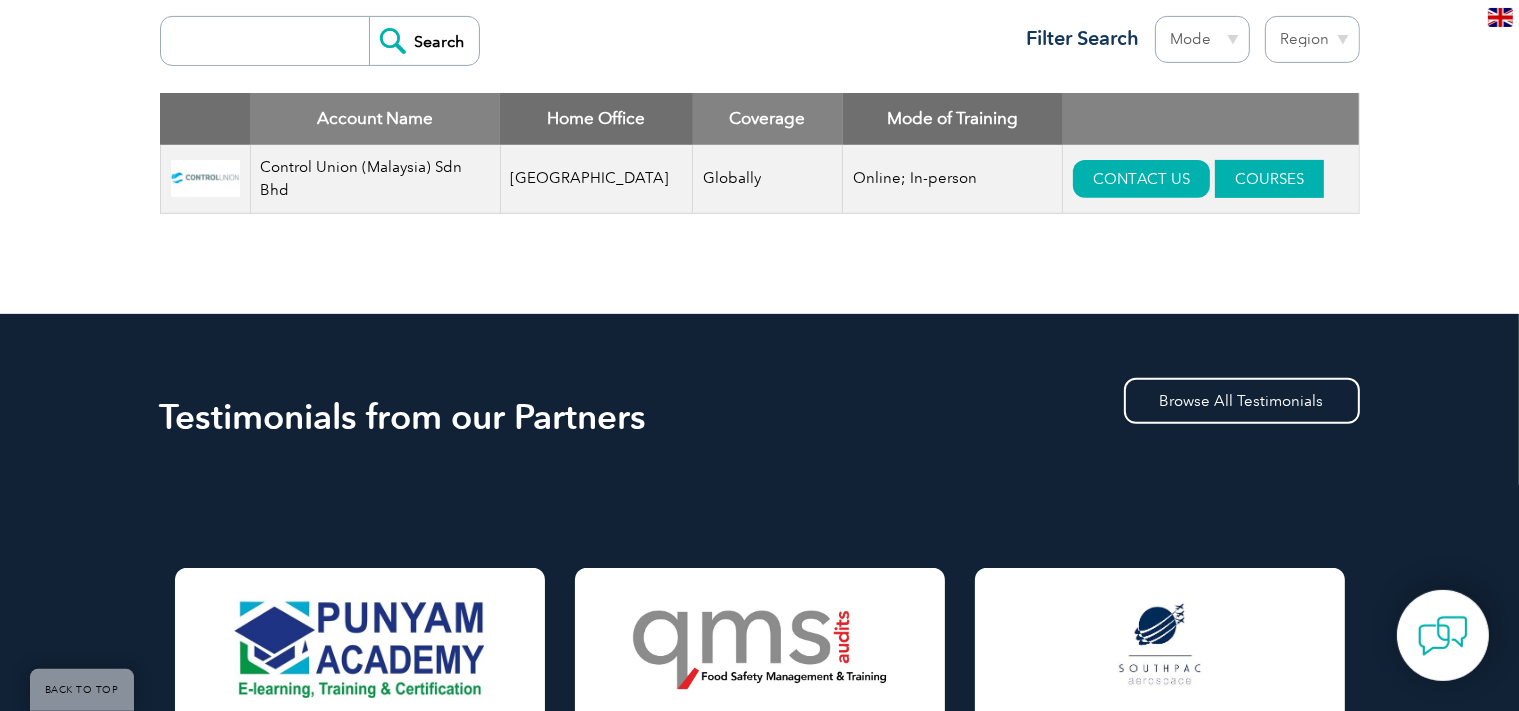click on "COURSES" at bounding box center (1269, 179) 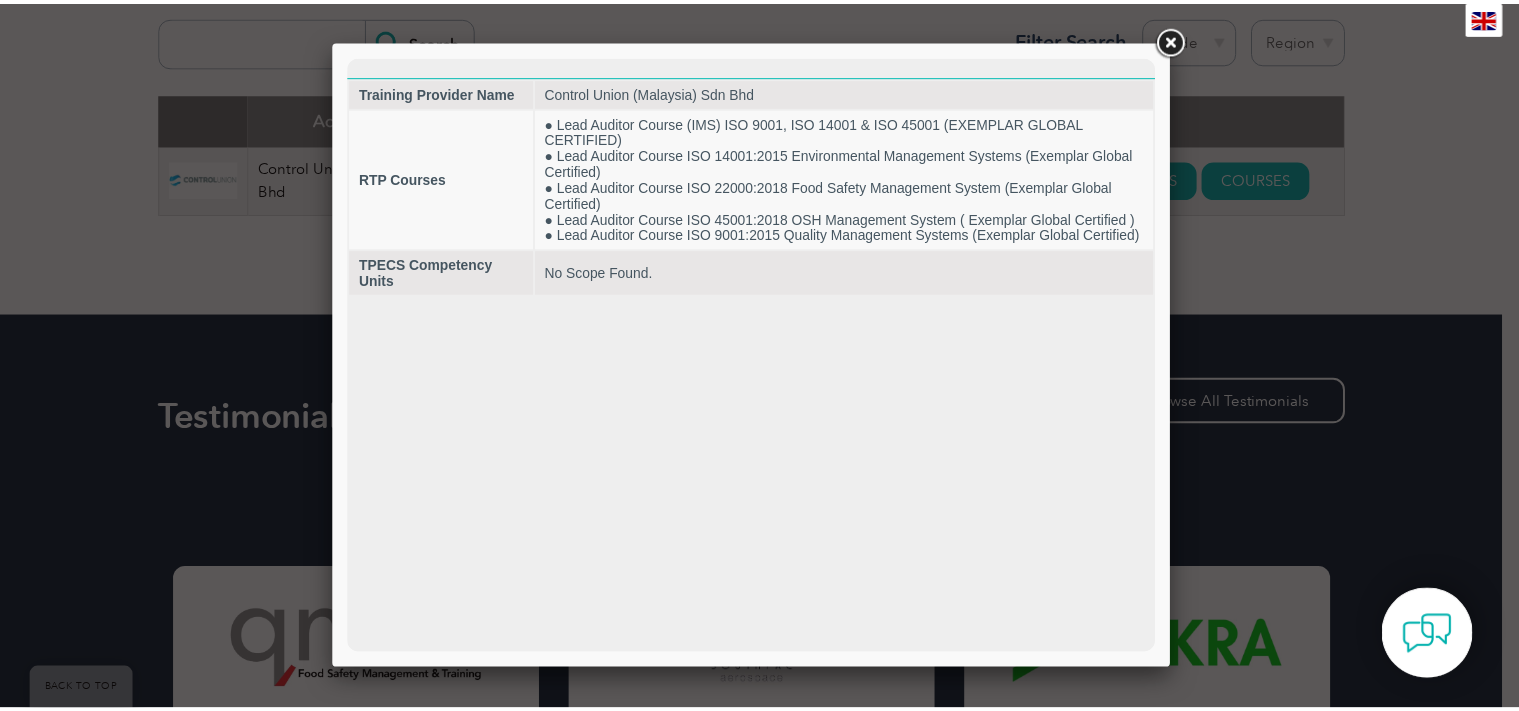 scroll, scrollTop: 0, scrollLeft: 0, axis: both 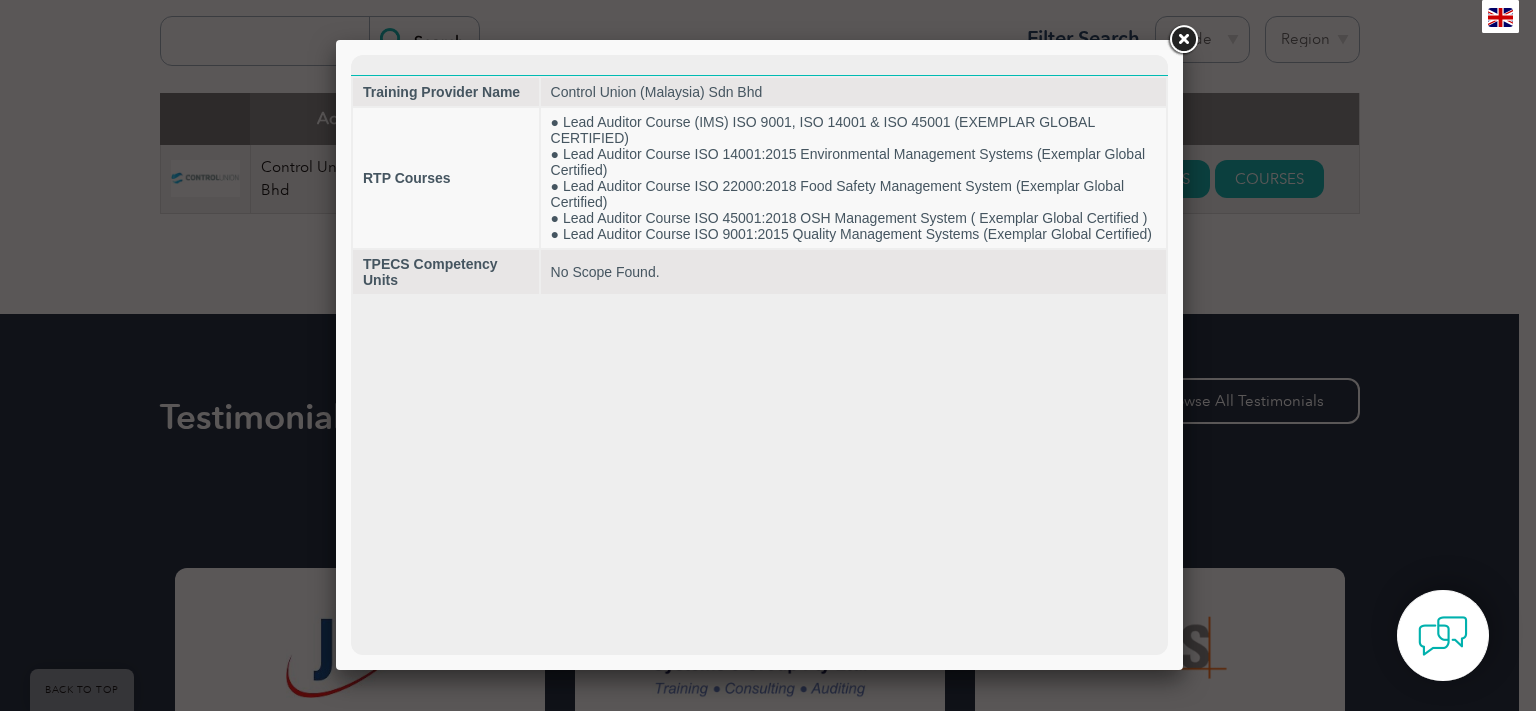 click at bounding box center [1183, 40] 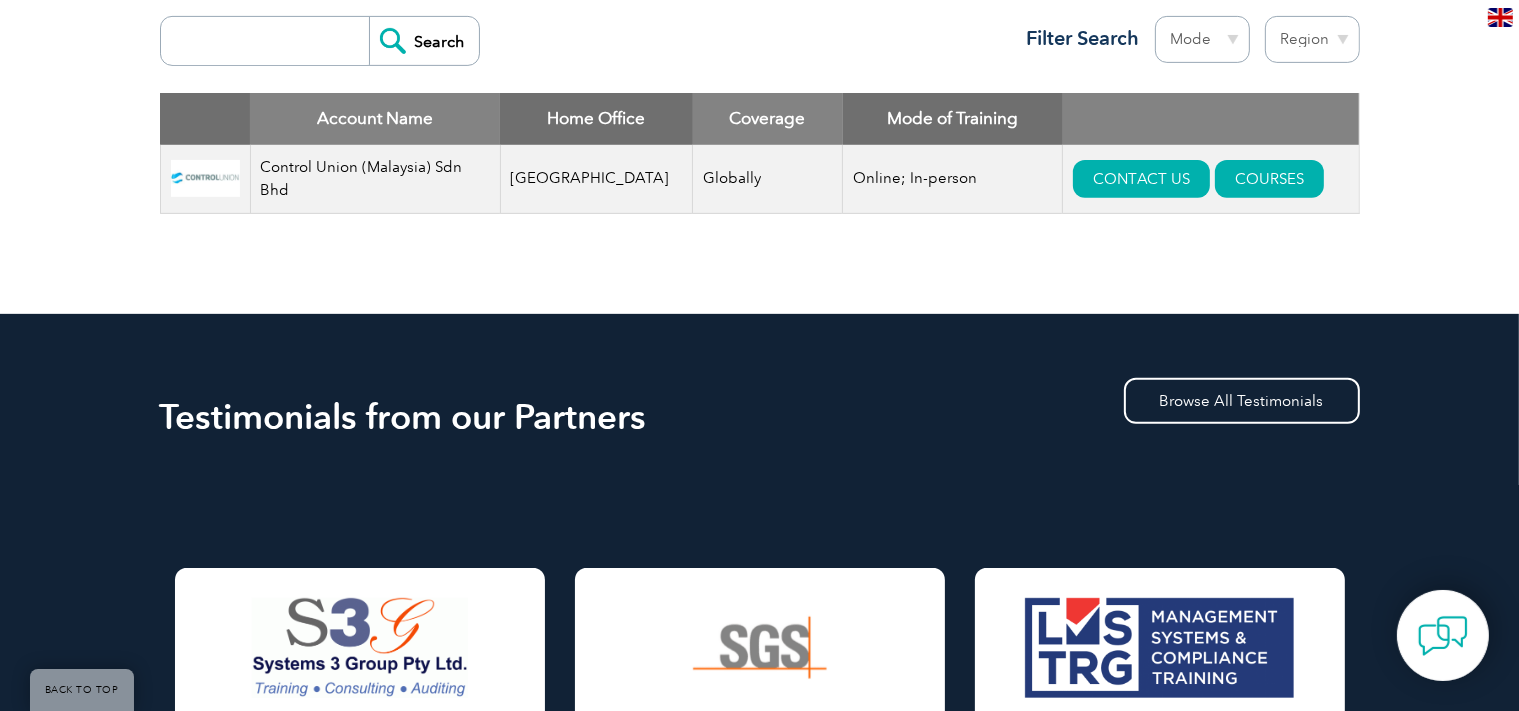 click on "Mode   Online   In-person   Blended" at bounding box center [1202, 39] 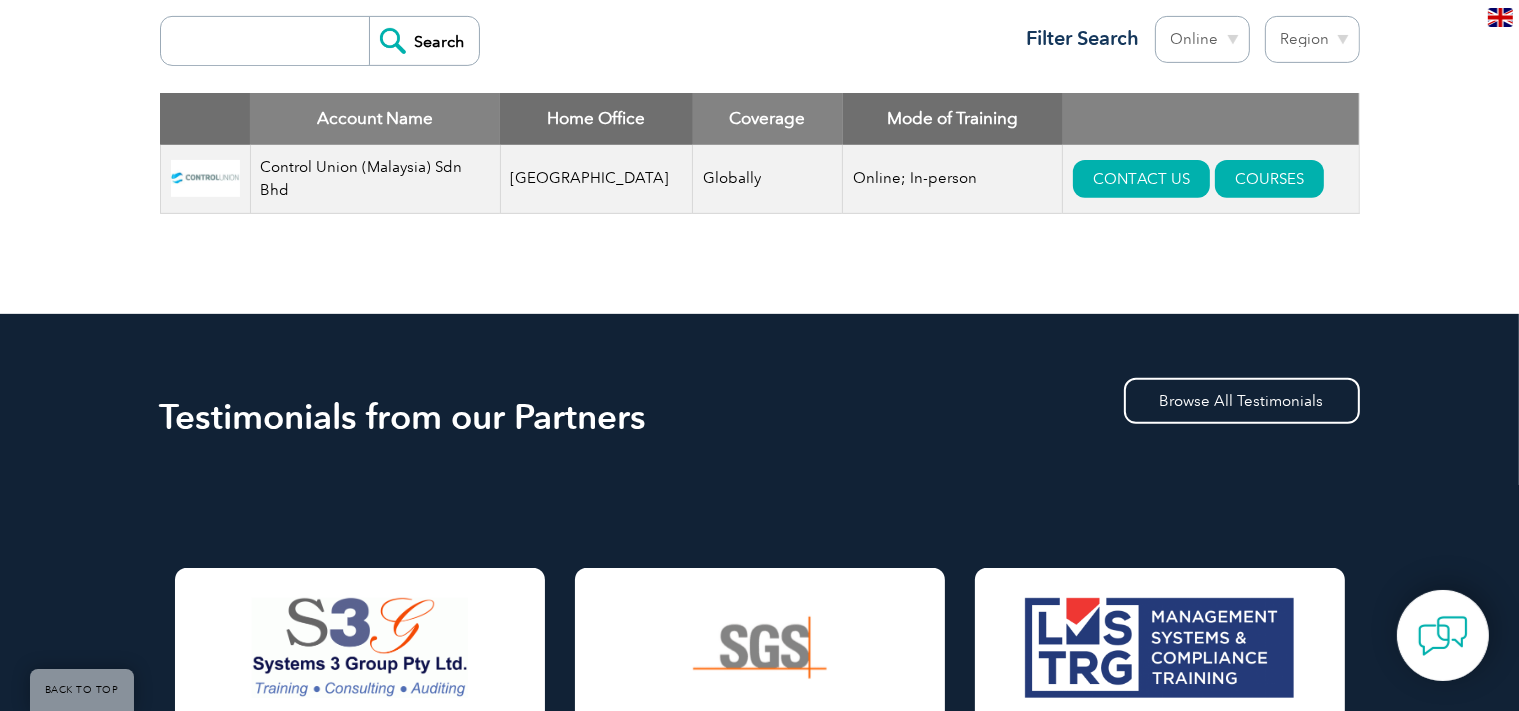 click on "Online" at bounding box center (0, 0) 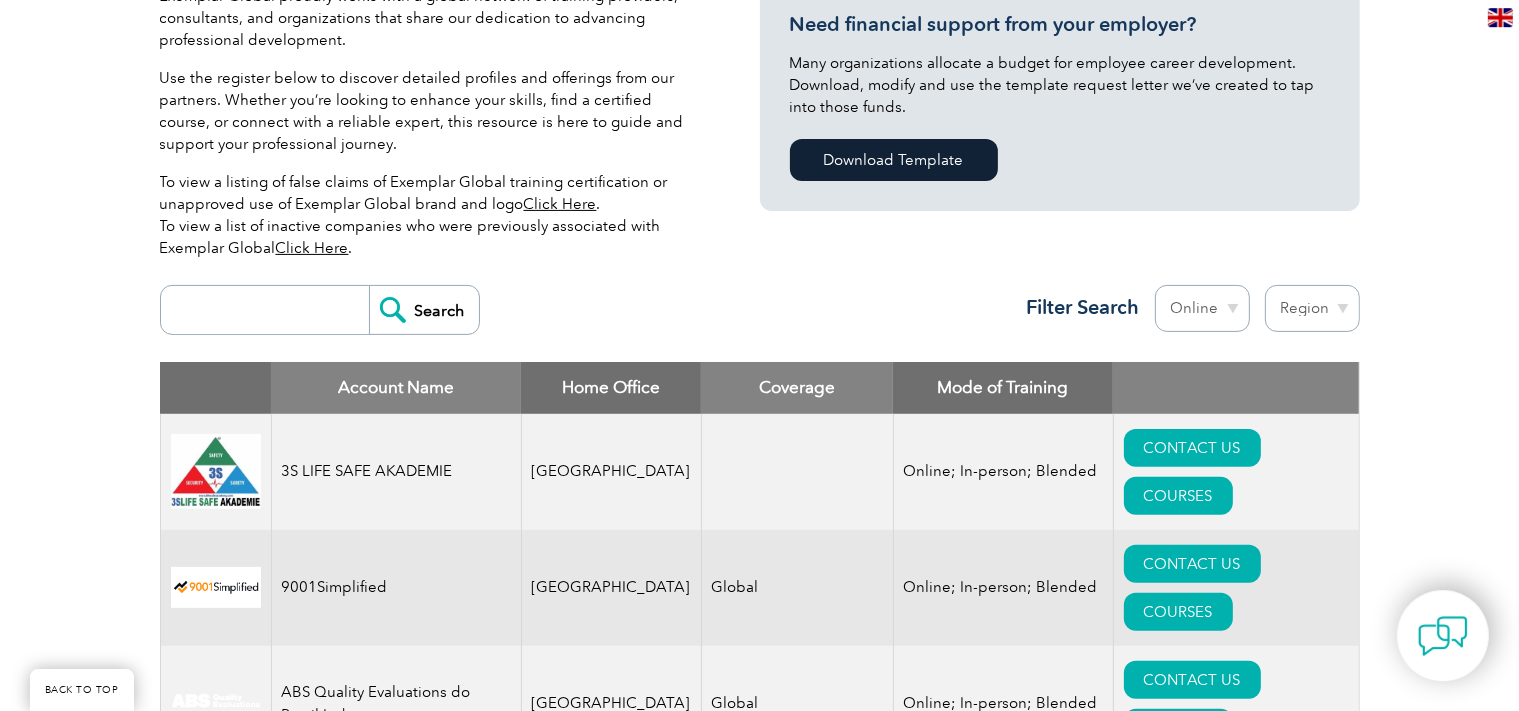 scroll, scrollTop: 676, scrollLeft: 0, axis: vertical 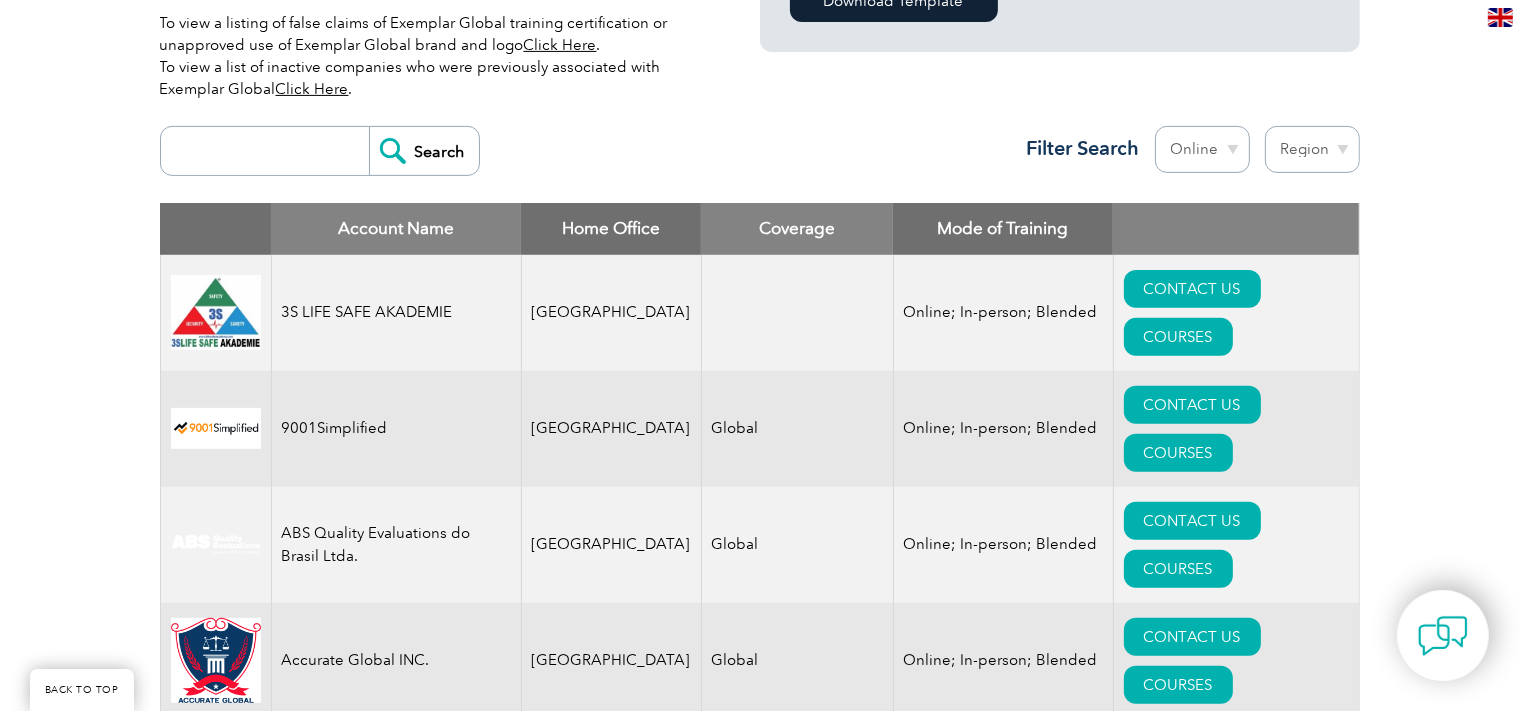 click on "Region   Australia   Bahrain   Bangladesh   Brazil   Canada   Colombia   Dominican Republic   Egypt   India   Indonesia   Iraq   Ireland   Jordan   Korea, Republic of   Malaysia   Malta   Mexico   Mongolia   Montenegro   Myanmar   Netherlands   New Zealand   Nigeria   Oman   Pakistan   Panama   Philippines   Portugal   Romania   Saudi Arabia   Serbia   Singapore   South Africa   Taiwan   Thailand   Trinidad and Tobago   Tunisia   Turkey   United Arab Emirates   United Kingdom   United States" at bounding box center (1312, 149) 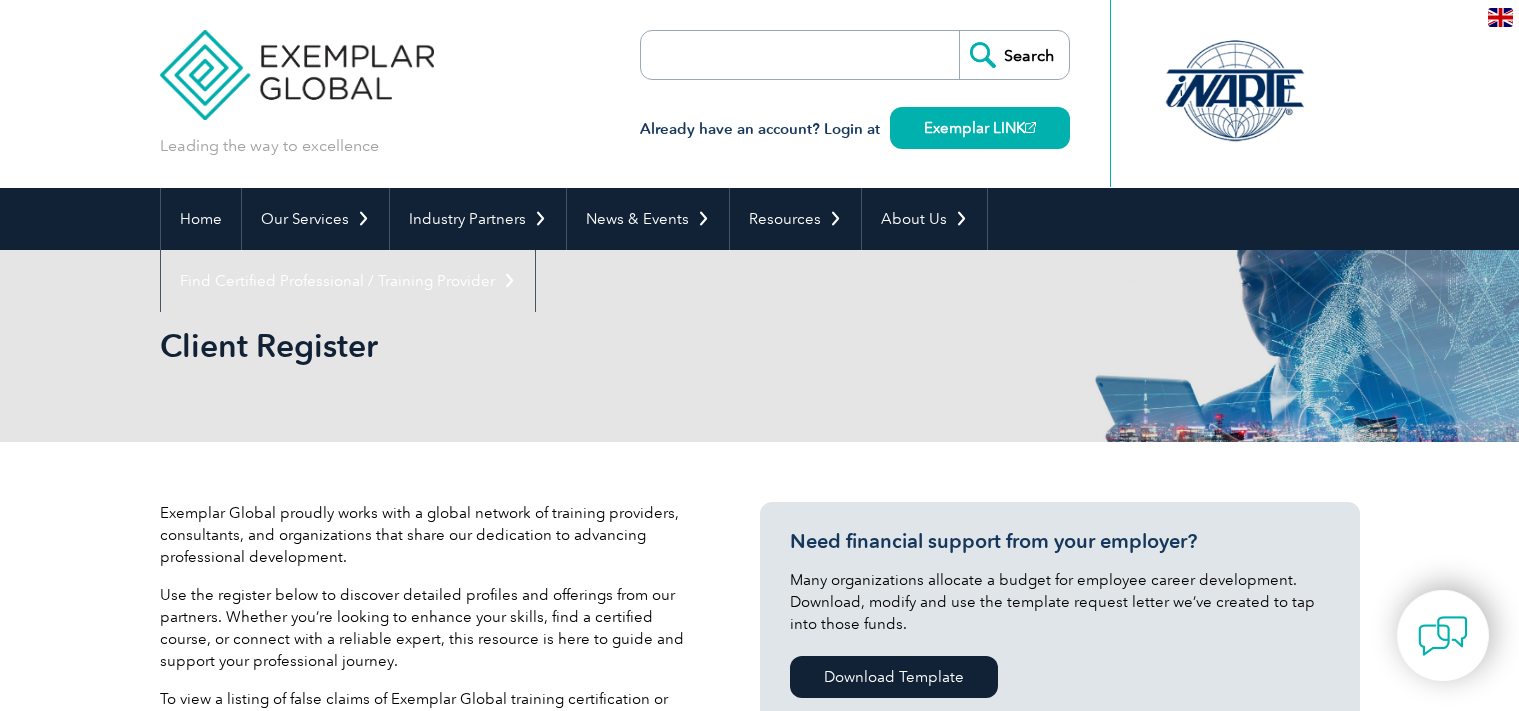 scroll, scrollTop: 676, scrollLeft: 0, axis: vertical 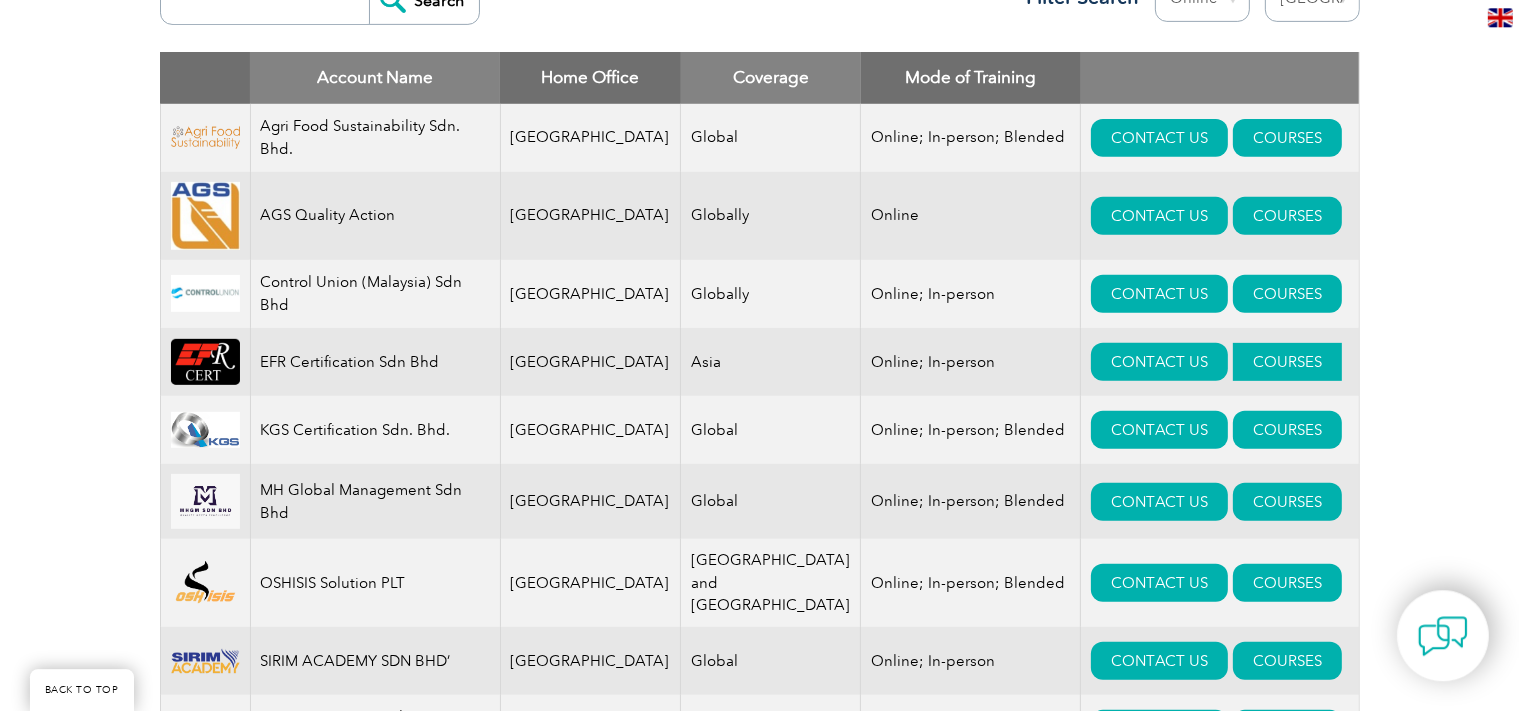 click on "COURSES" at bounding box center [1287, 362] 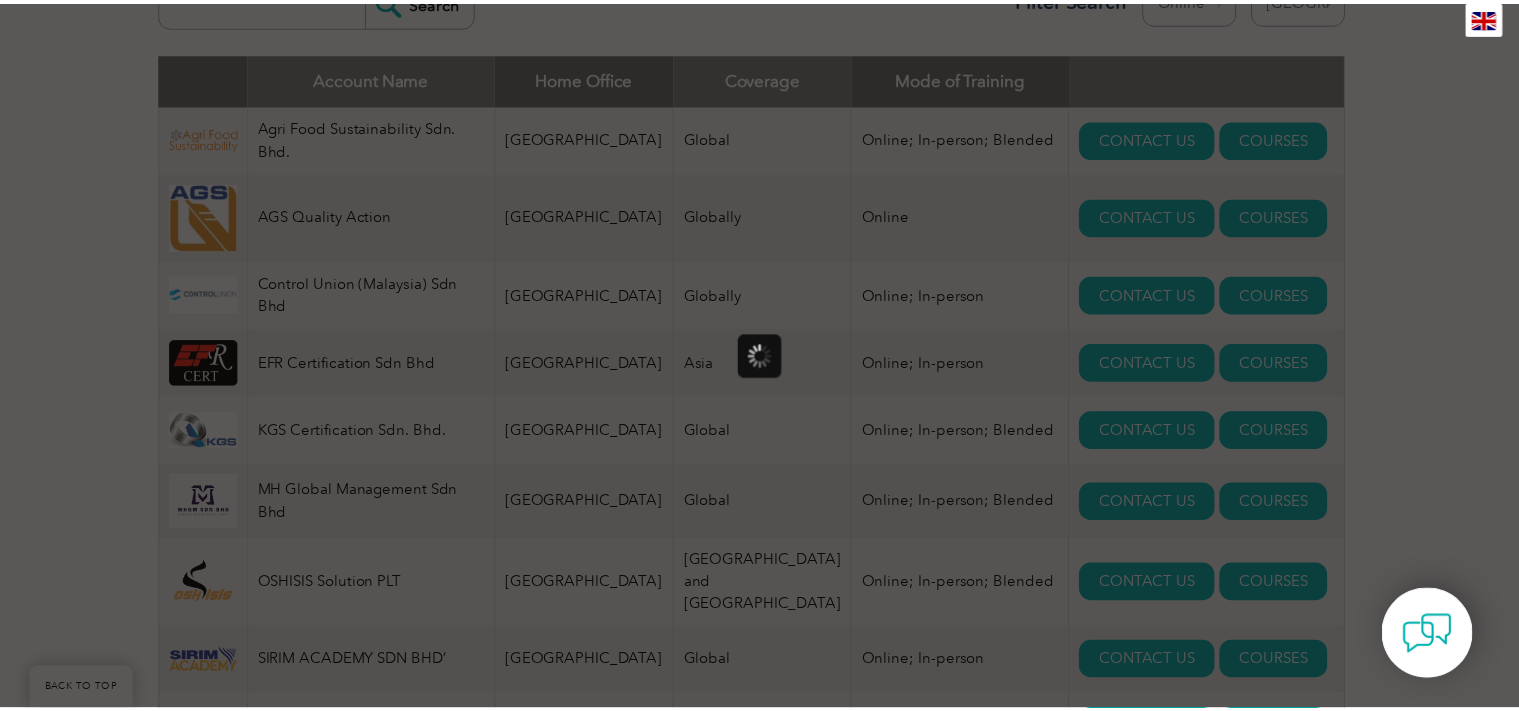 scroll, scrollTop: 0, scrollLeft: 0, axis: both 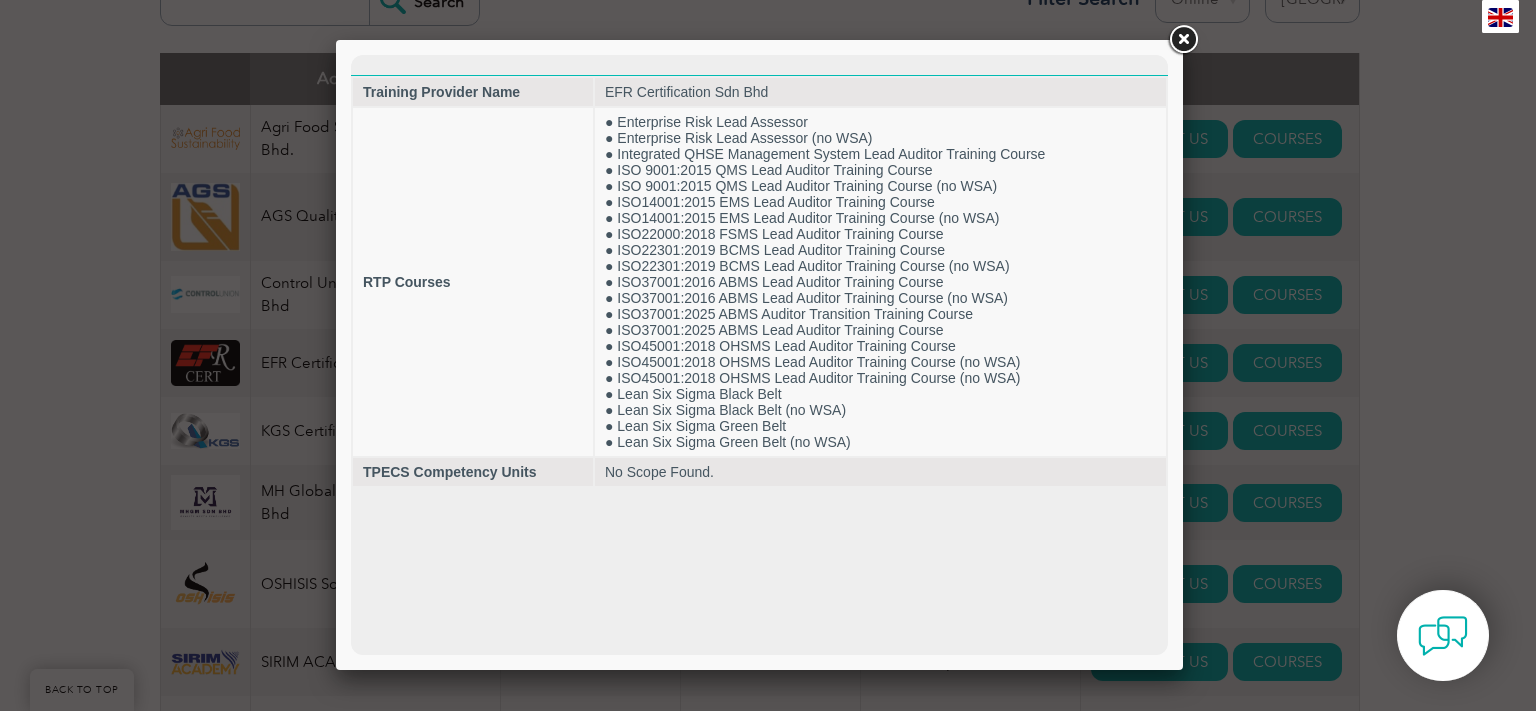click at bounding box center (1183, 40) 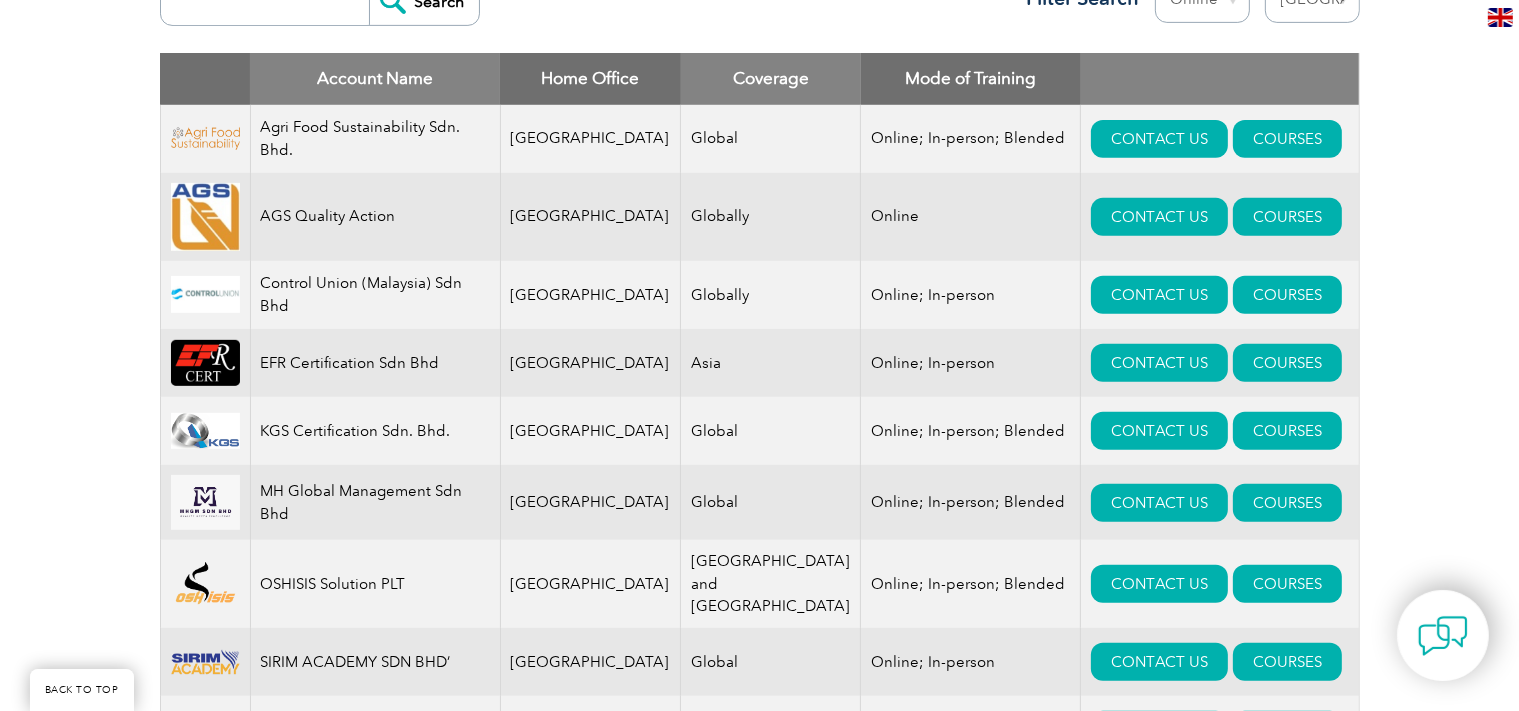 scroll, scrollTop: 150, scrollLeft: 0, axis: vertical 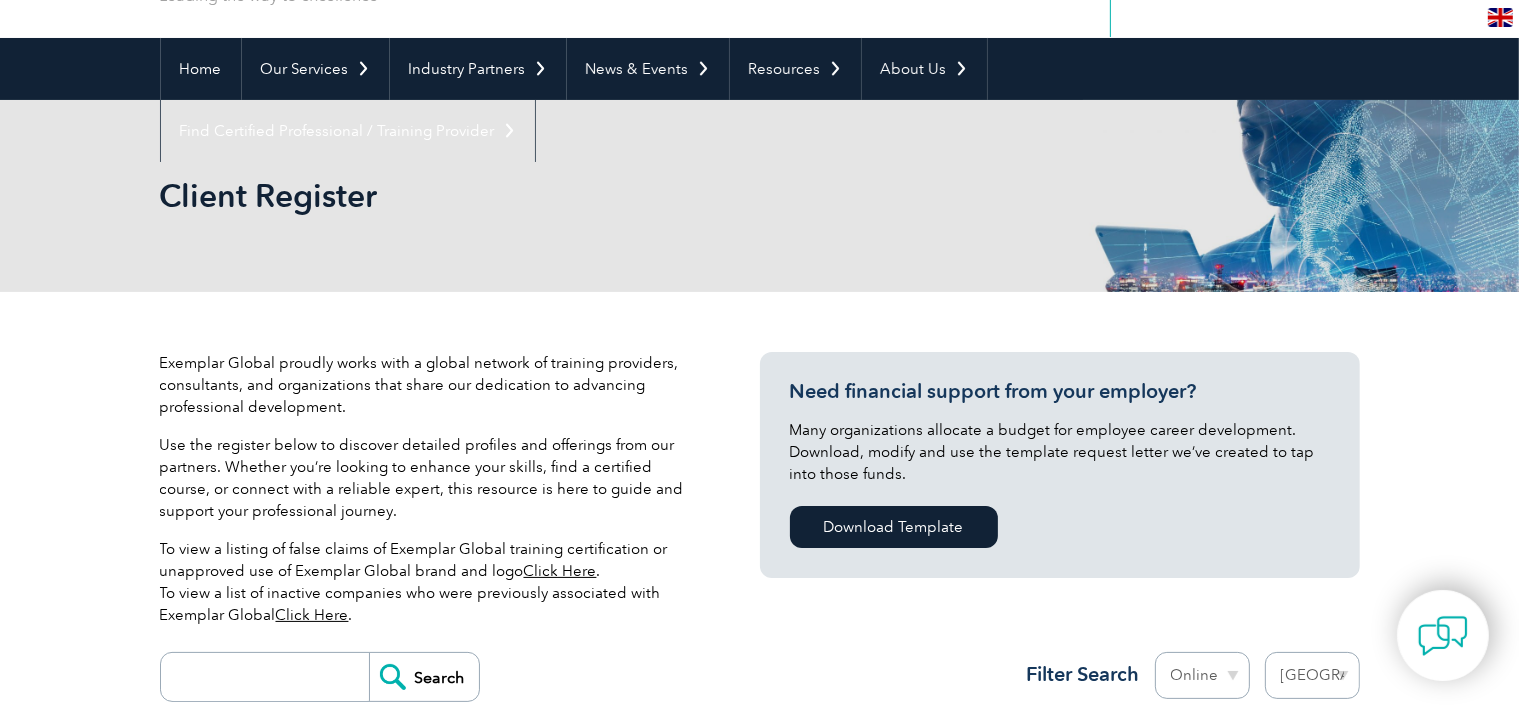 click on "Region
Australia
Bahrain
Bangladesh
Brazil
Canada
Colombia
Dominican Republic
Egypt
India
Indonesia
Iraq
Ireland
Jordan
Korea, Republic of
Malaysia
Malta
Mexico
Mongolia
Montenegro
Myanmar
Netherlands
New Zealand
Nigeria
Oman
Pakistan
Panama
Philippines
Portugal
Romania
Saudi Arabia
Serbia
Singapore
South Africa
Taiwan
Thailand
Trinidad and Tobago" at bounding box center (1312, 675) 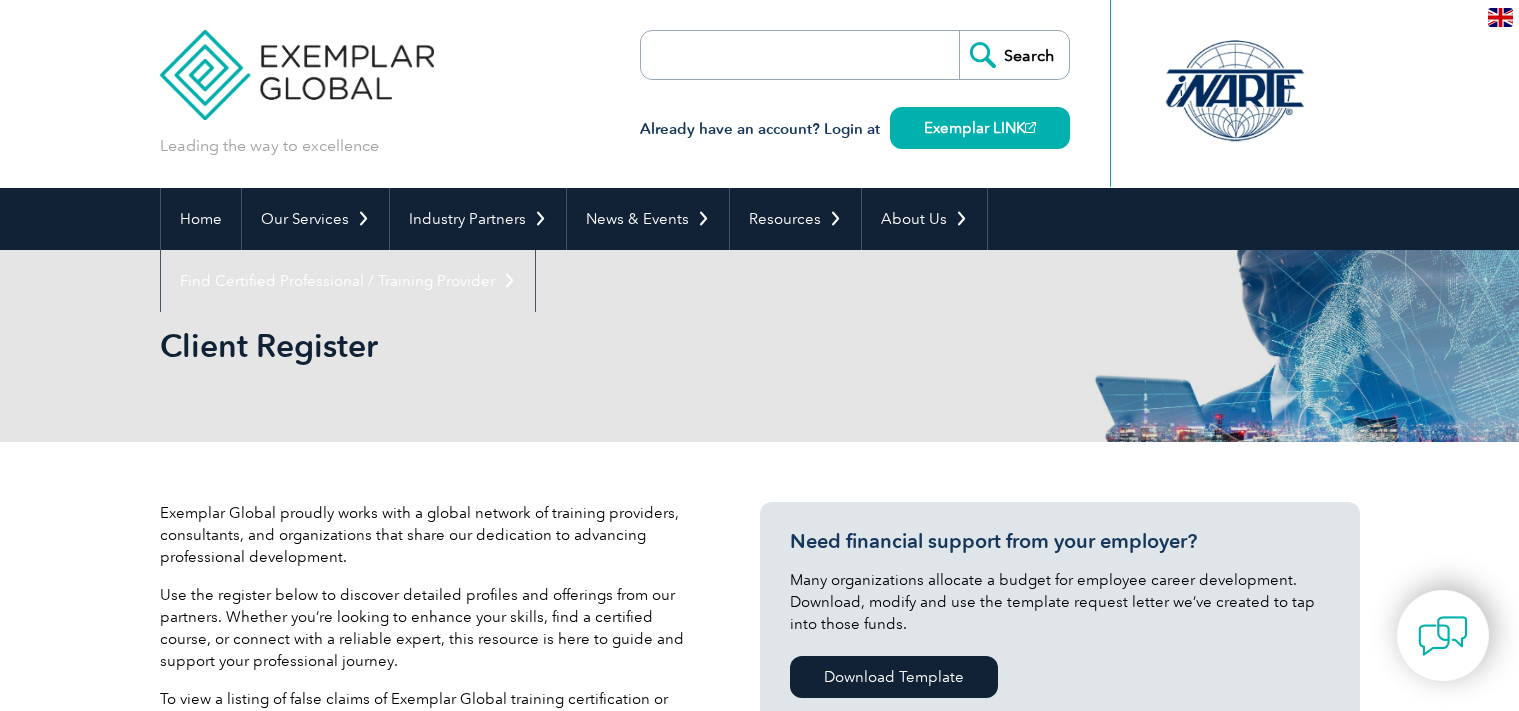 select on "[GEOGRAPHIC_DATA]" 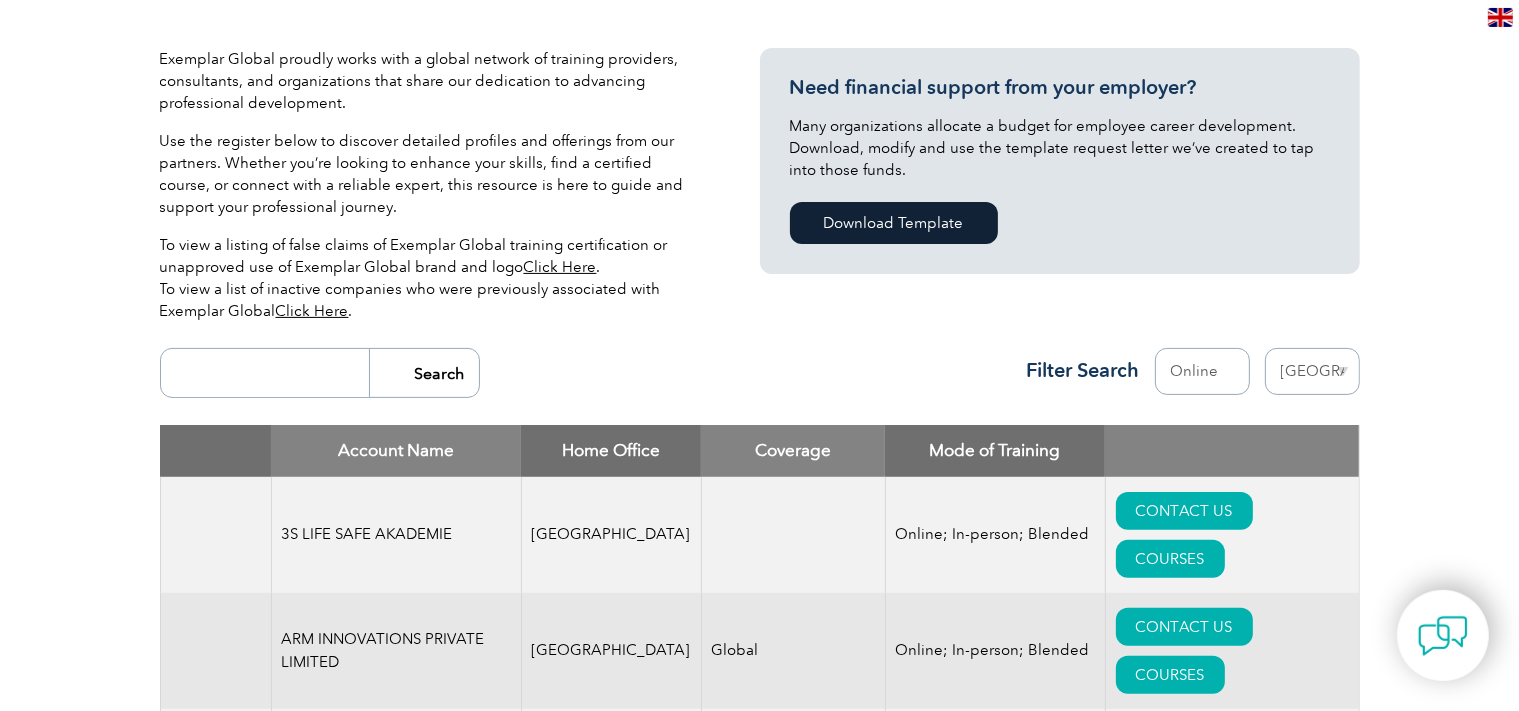 scroll, scrollTop: 676, scrollLeft: 0, axis: vertical 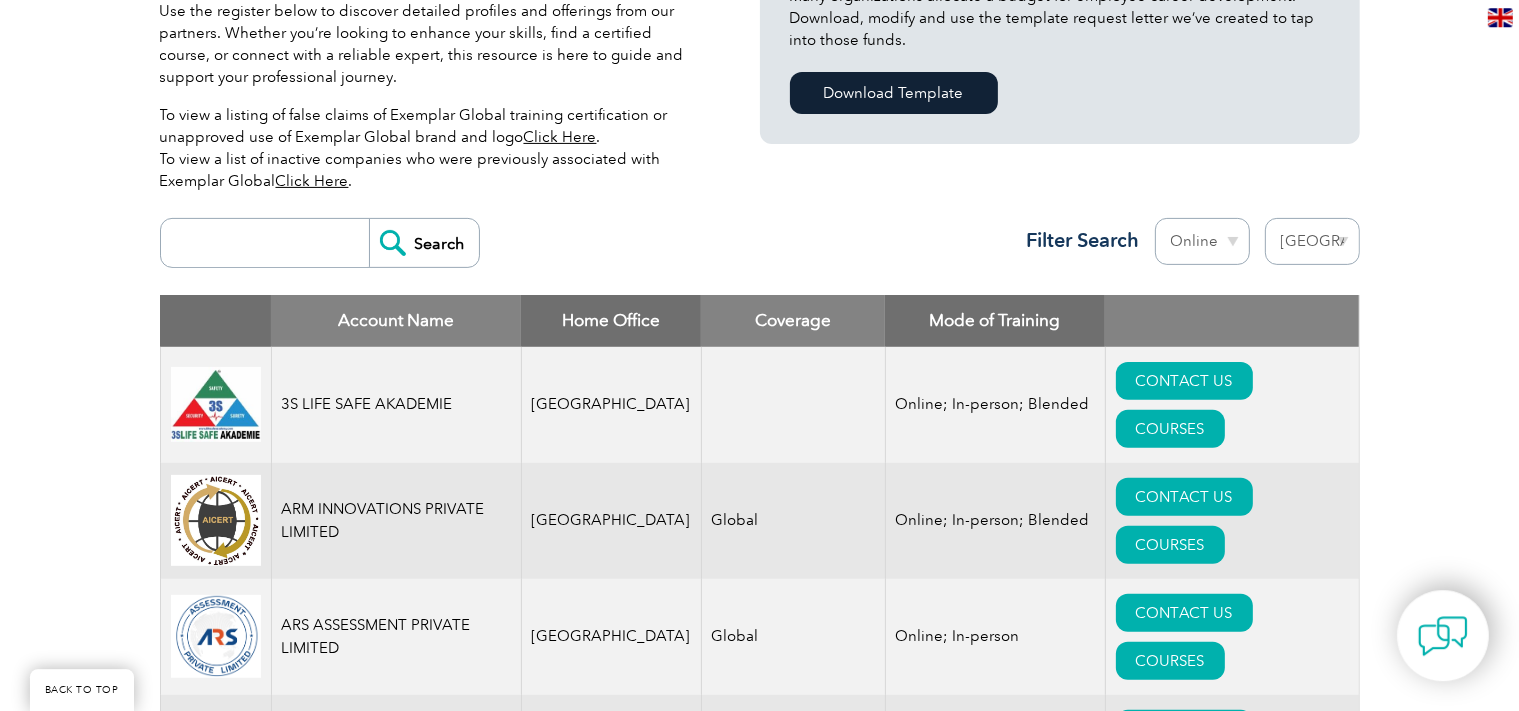 click on "Mode   Online   In-person   Blended" at bounding box center [1202, 241] 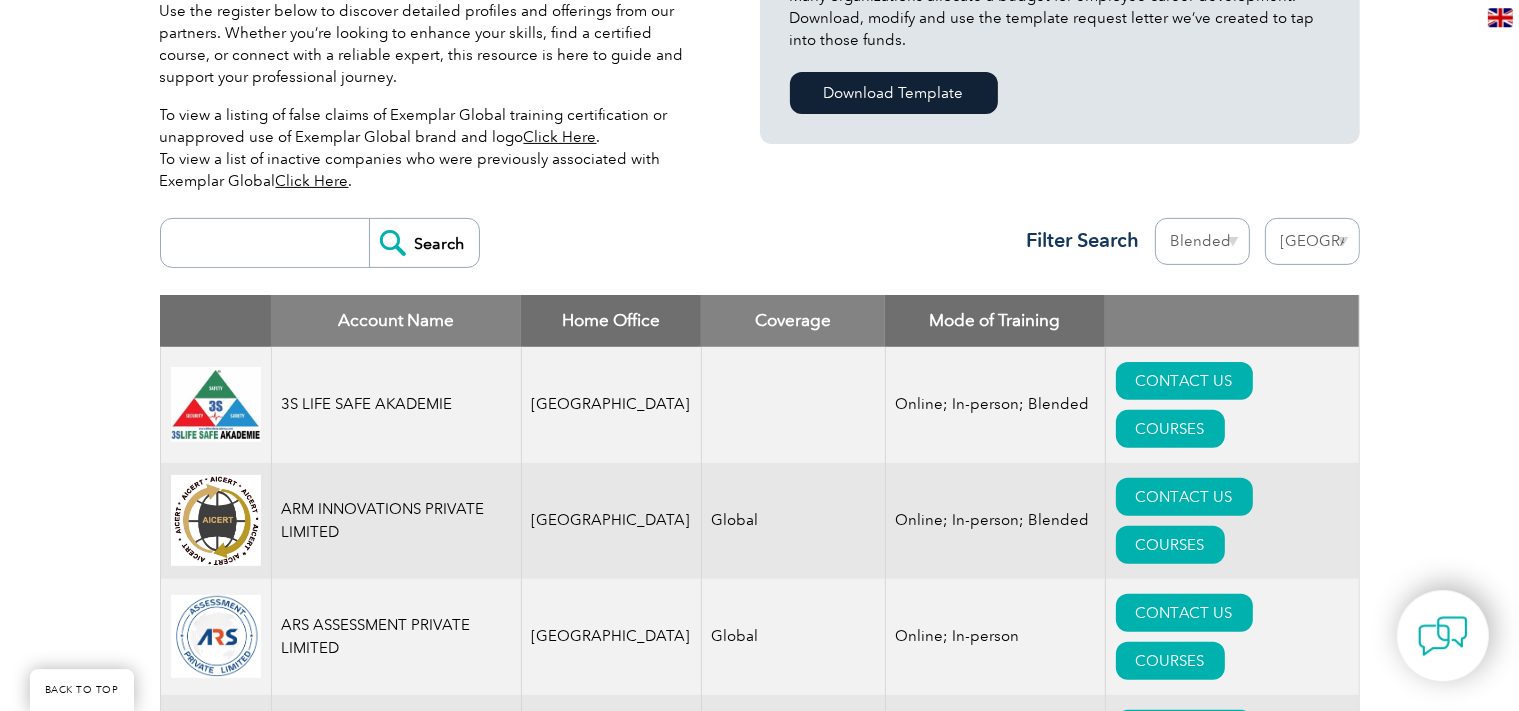 click on "Blended" at bounding box center [0, 0] 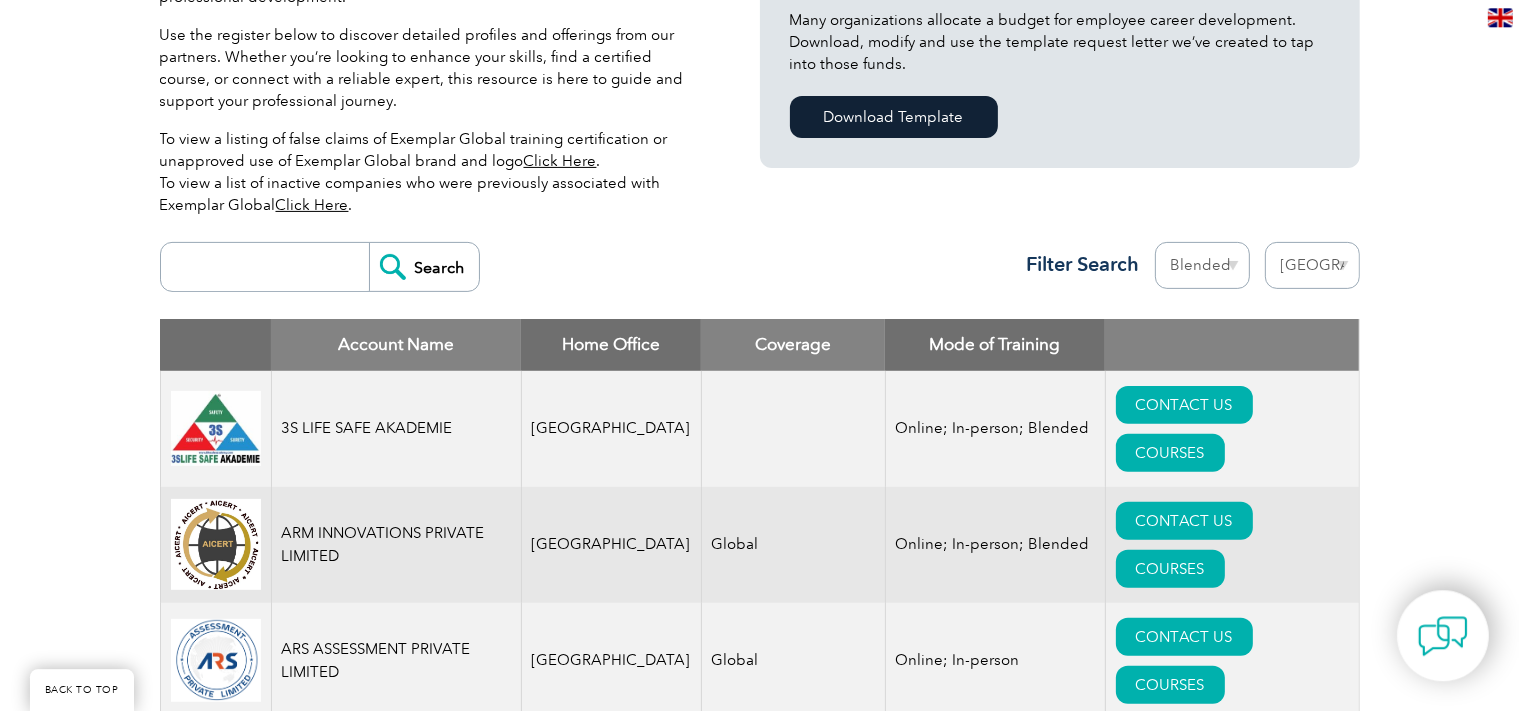 scroll, scrollTop: 565, scrollLeft: 0, axis: vertical 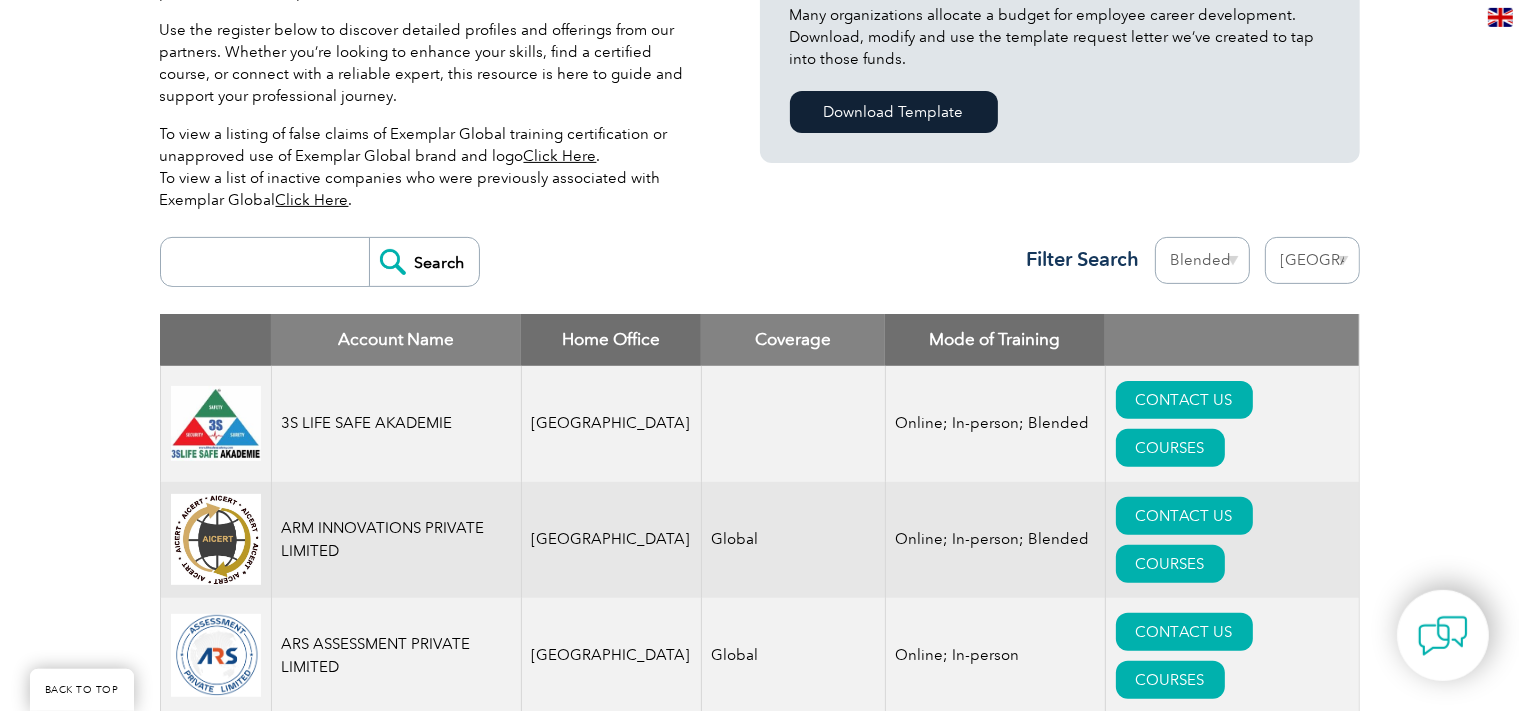 click on "Mode   Online   In-person   Blended" at bounding box center [1202, 260] 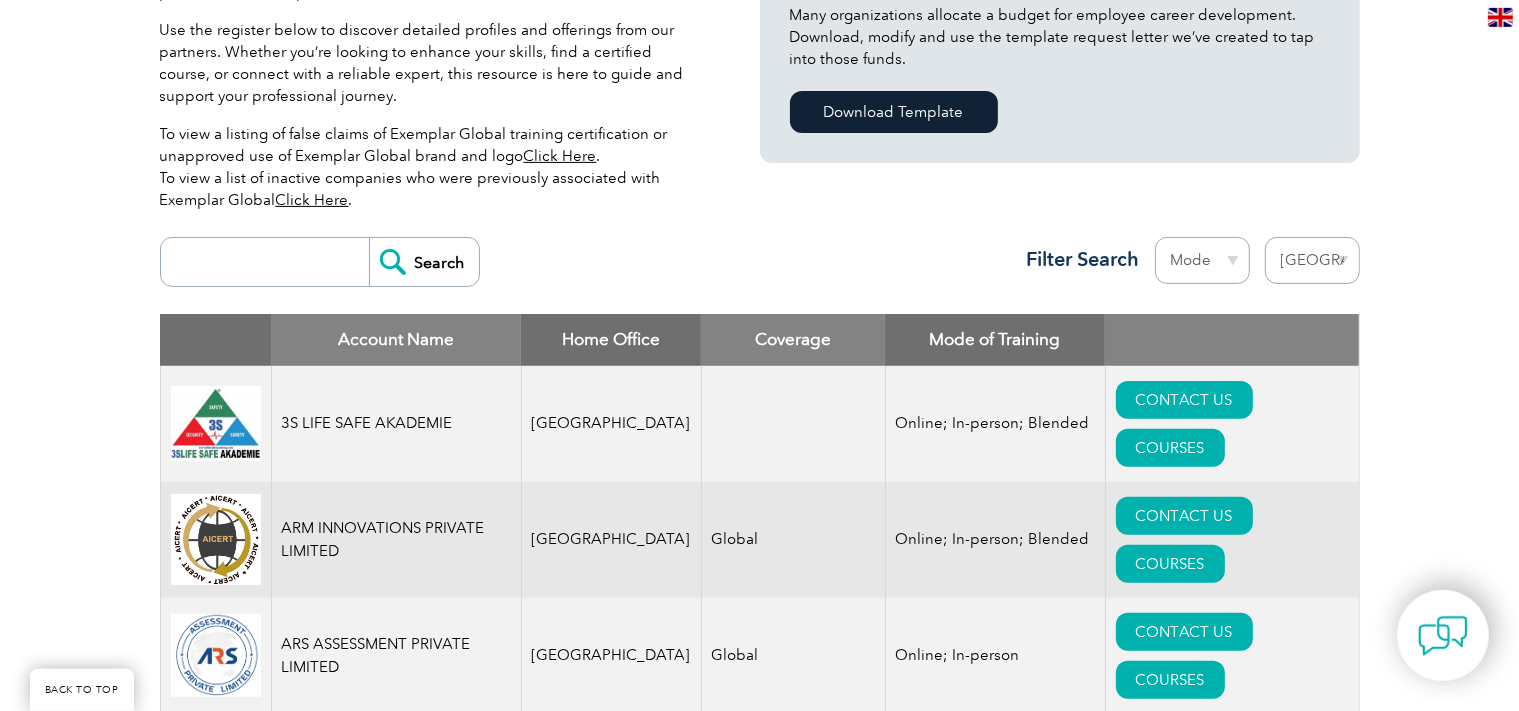click on "Mode" at bounding box center (0, 0) 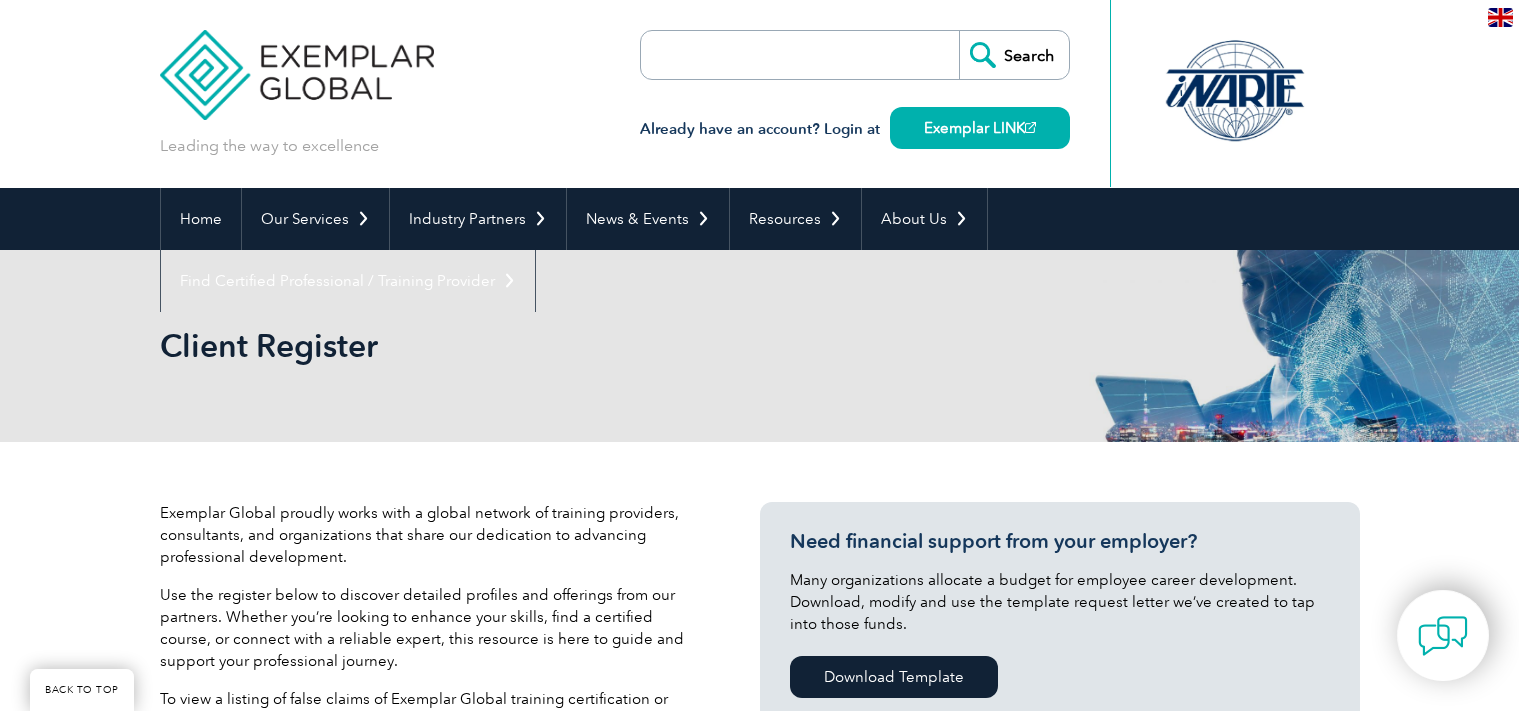 select on "[GEOGRAPHIC_DATA]" 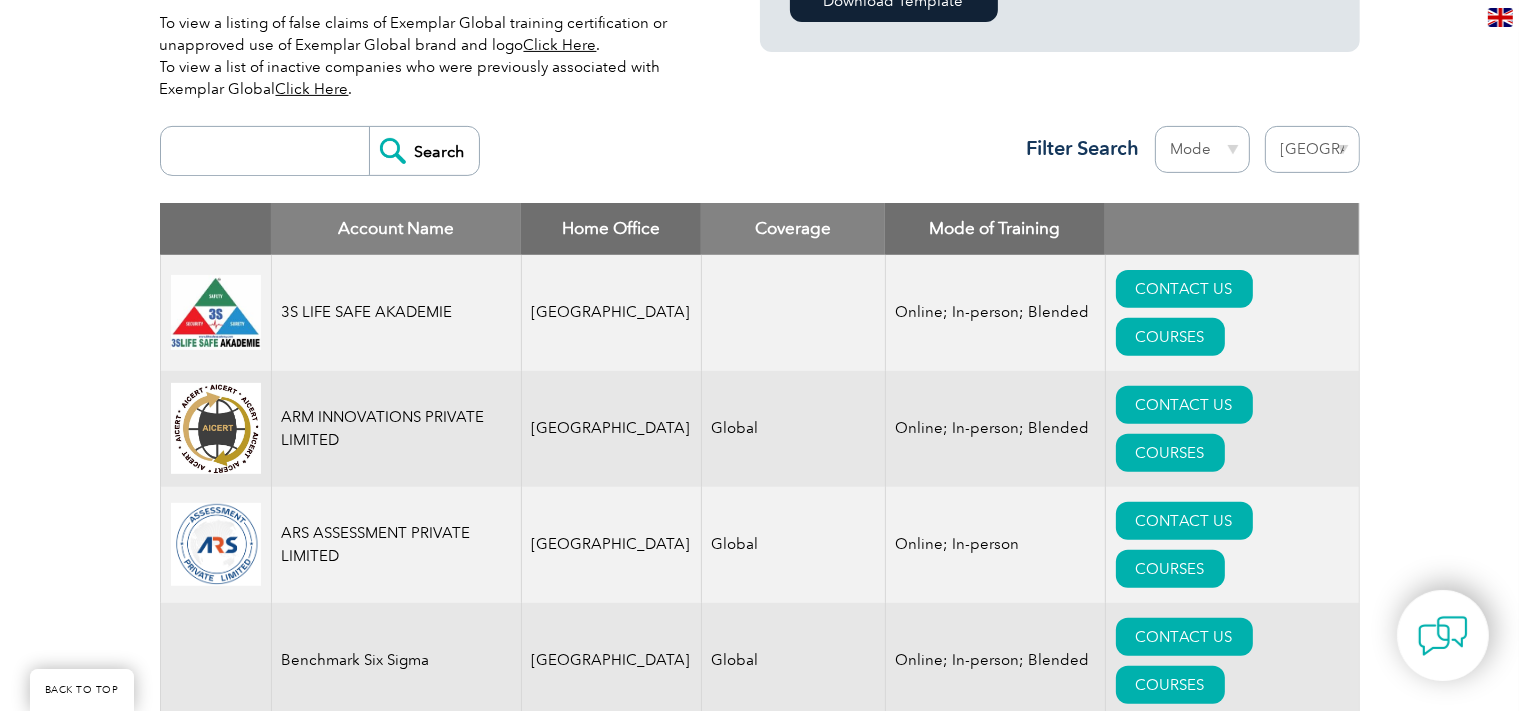 scroll, scrollTop: 676, scrollLeft: 0, axis: vertical 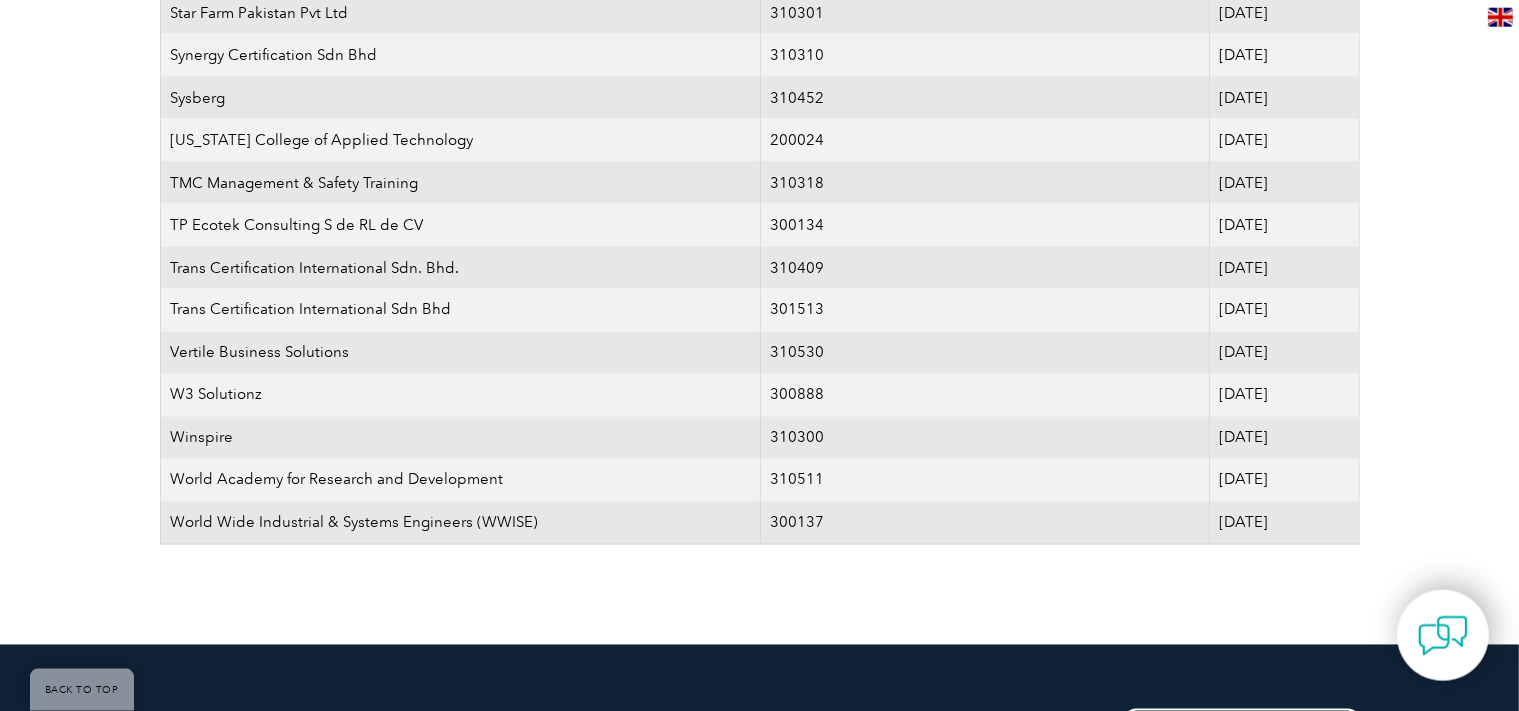 click on "The organizations listed below were previously associated with Exemplar Global but are no longer active partners. This register is provided for transparency and historical reference only.   Please note: Certificates issued by these partners will be recognized only if they were issued prior to the effective date of inactivity.               Need financial support from your employer?   Many organizations allocate a budget for employee career development. Download, modify and use the template request letter we’ve created to tap into those funds.   Download Template               Search             Region           Mode   Online   In-person   Blended          Filter Search                    Account Name   Customer Number   Effective Date             1B Certification   310347   [DATE]       2035skills   310313   [DATE]       2R Consulting Sas   300163   [DATE]       A2G Business Excel   301220   [DATE]       Absolute Training & Consulting   310367   [DATE]       A-CERTI   300076" at bounding box center [760, -1211] 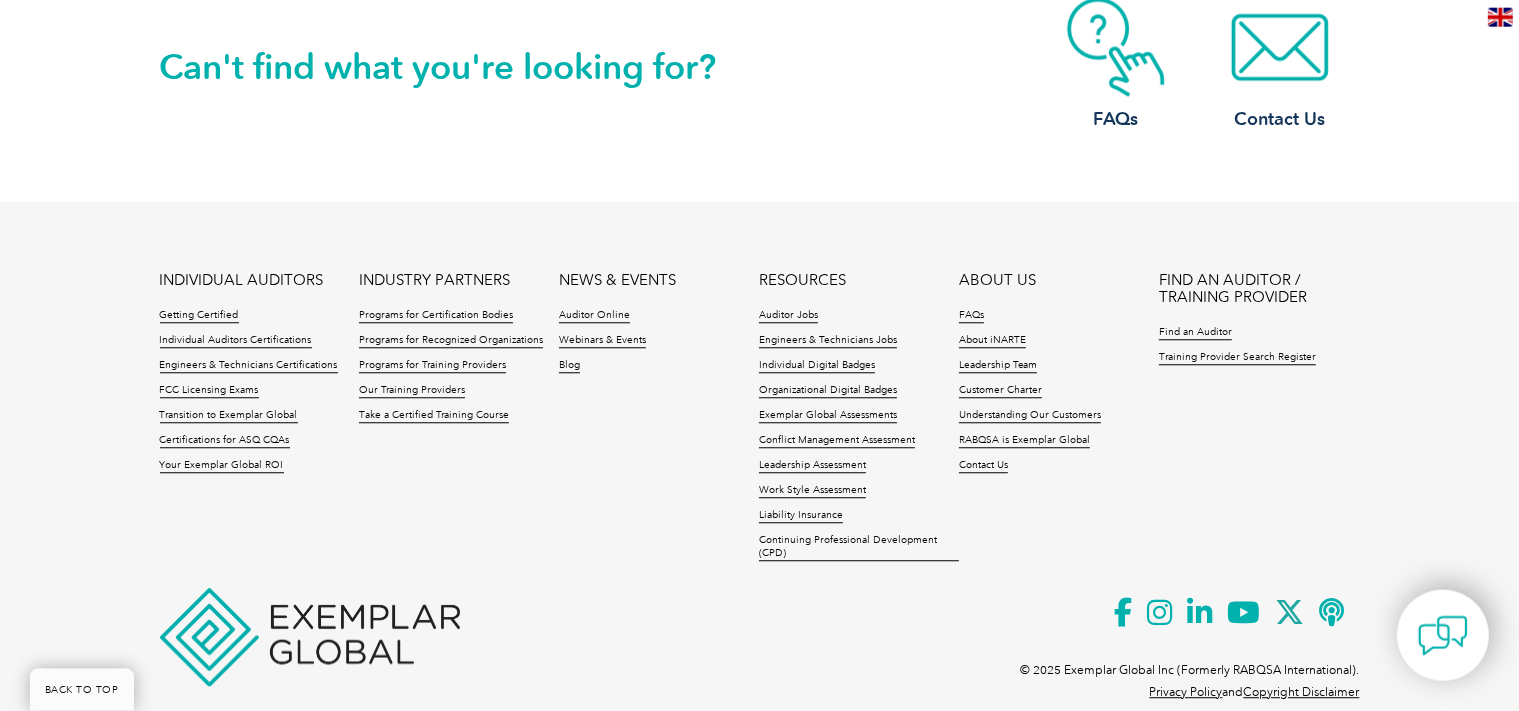 scroll, scrollTop: 5241, scrollLeft: 0, axis: vertical 